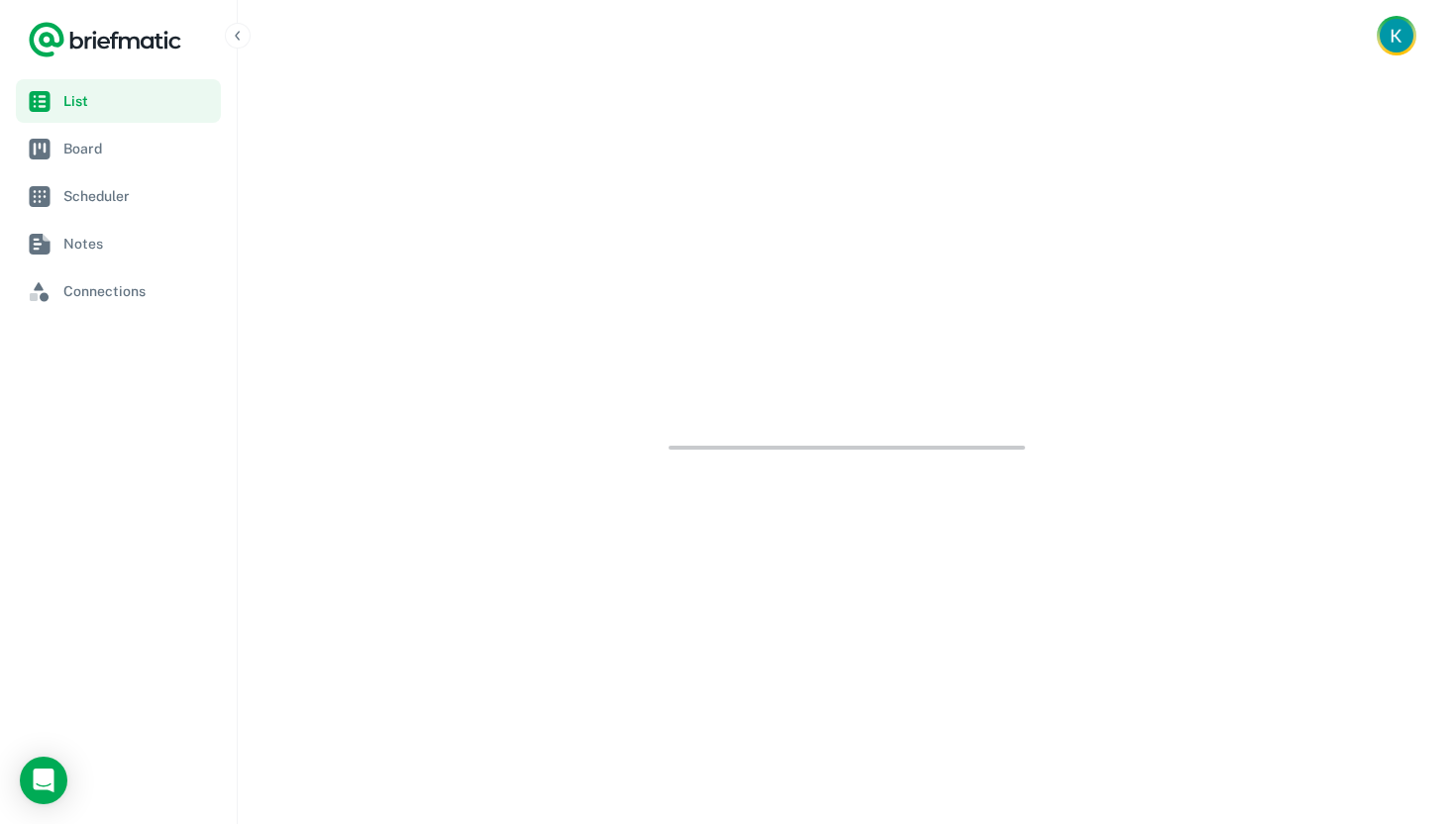scroll, scrollTop: 0, scrollLeft: 0, axis: both 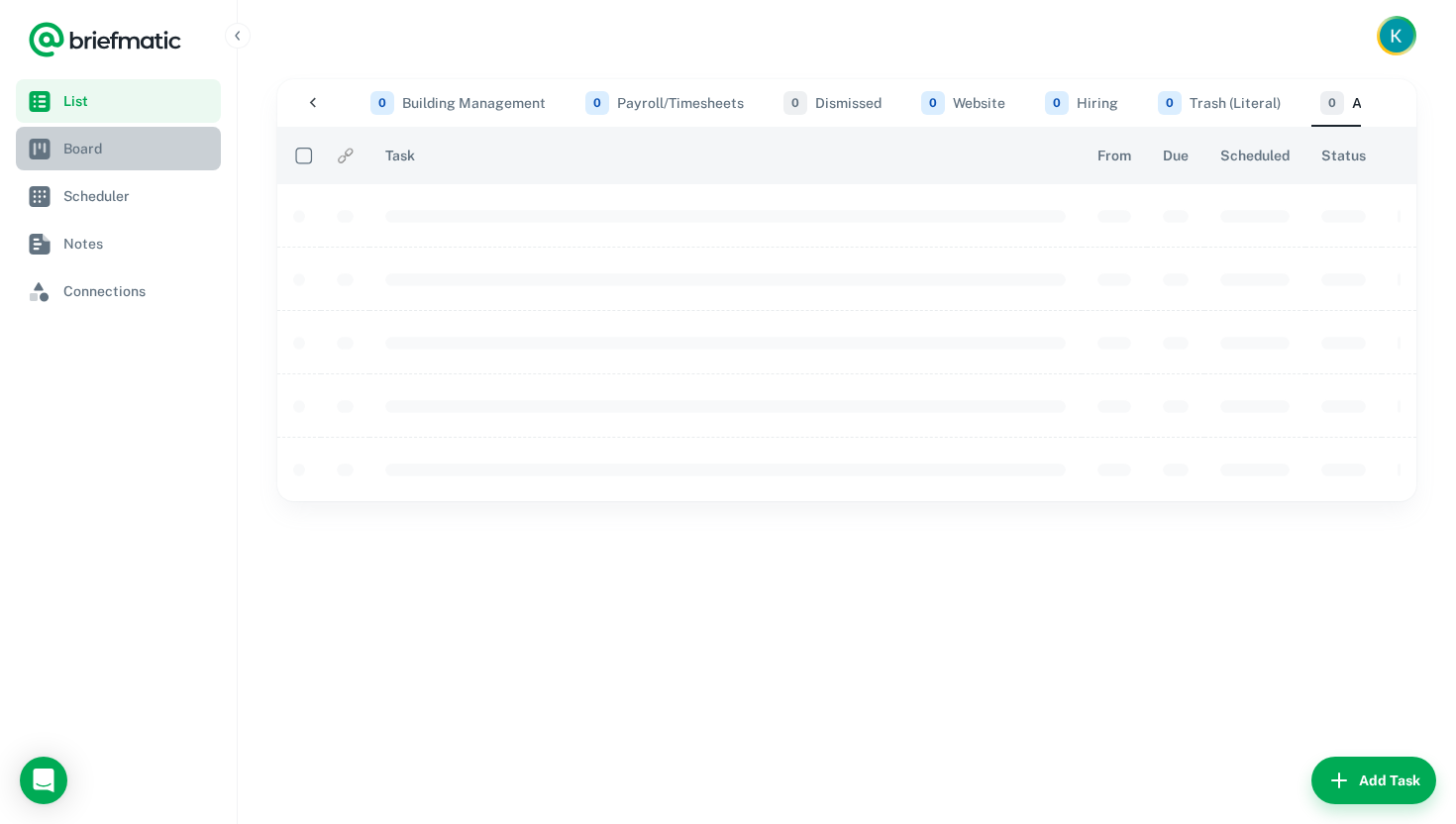 click on "Board" at bounding box center (138, 149) 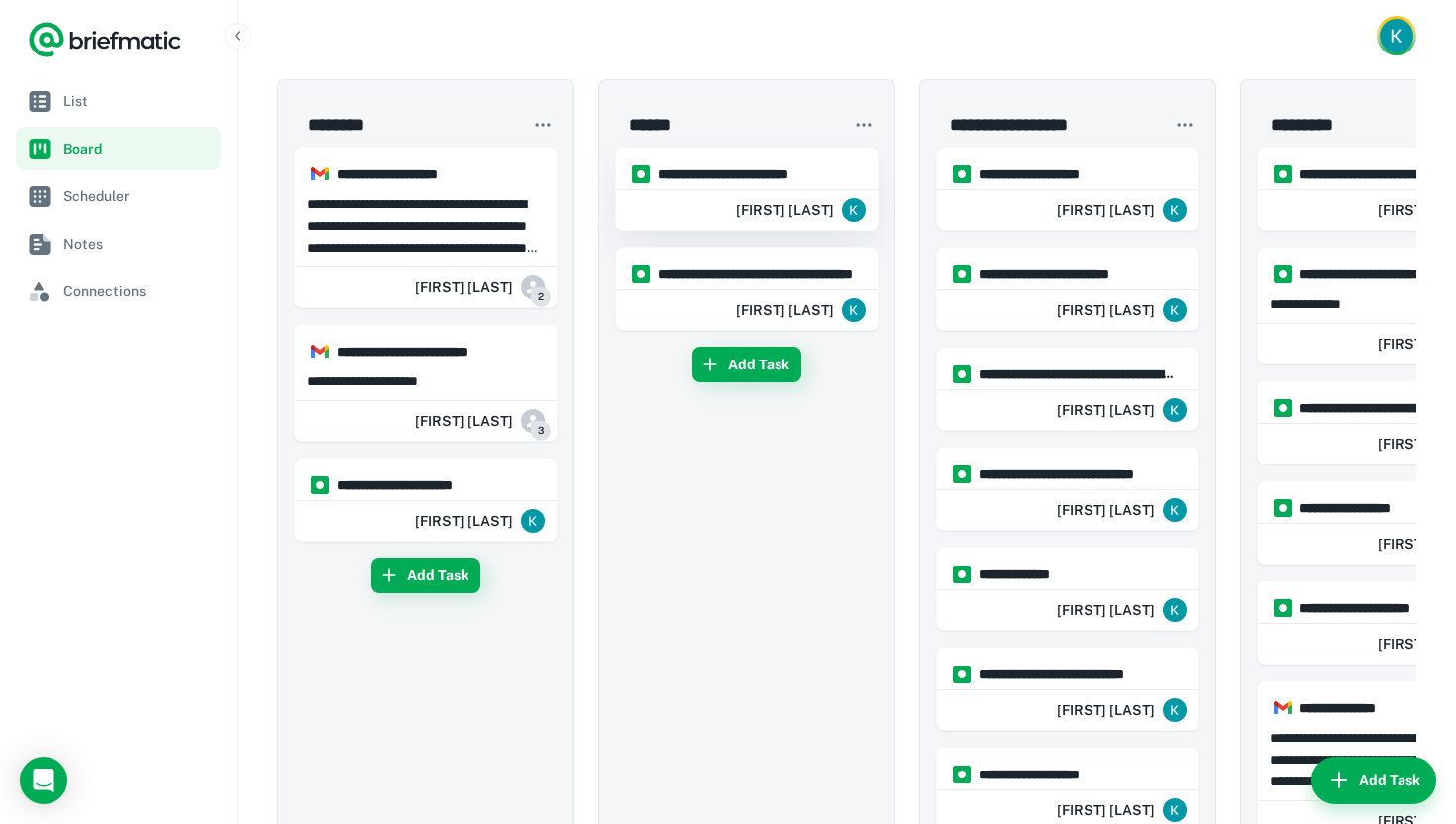 click on "**********" at bounding box center (756, 174) 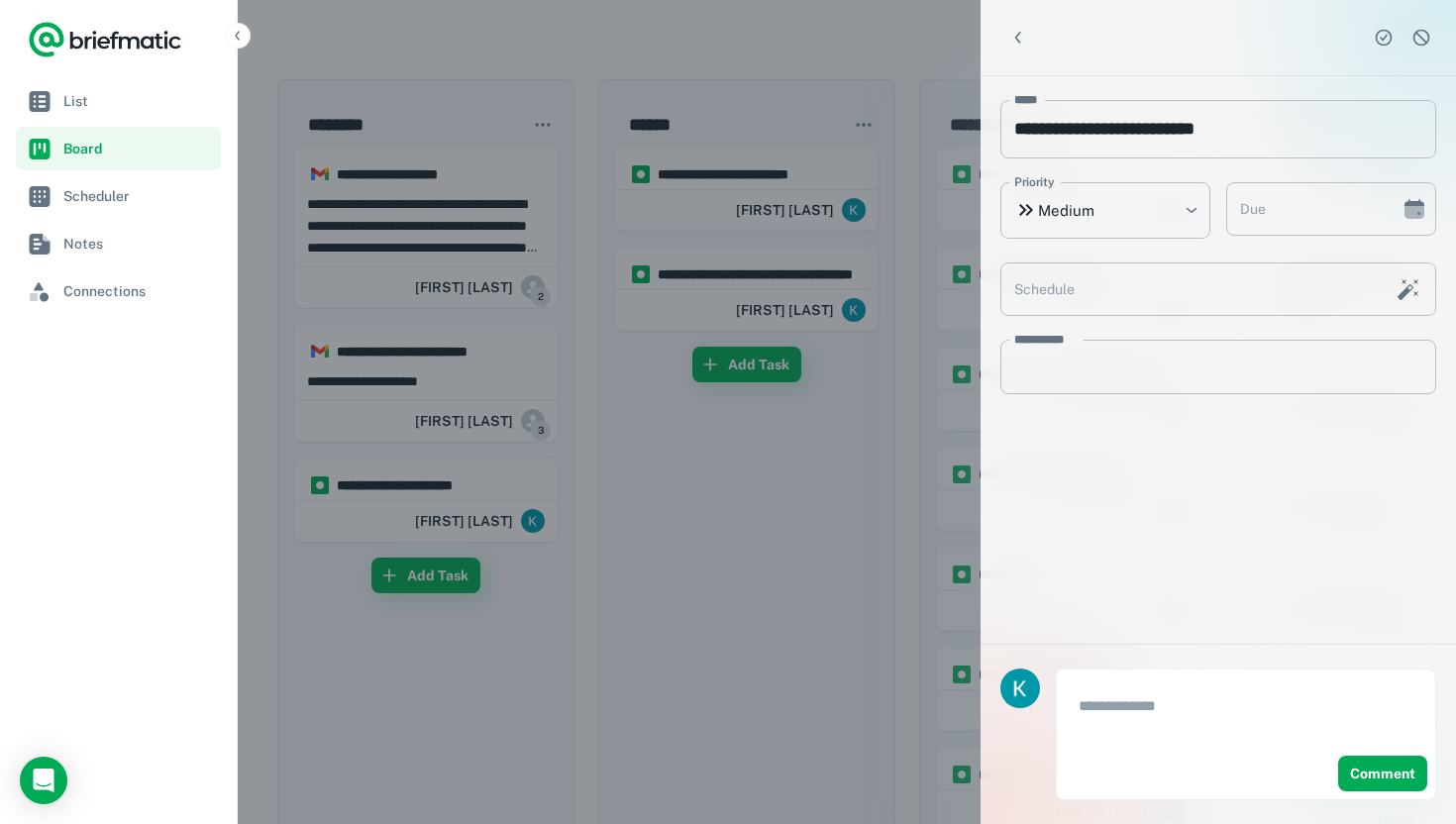 click at bounding box center (728, 412) 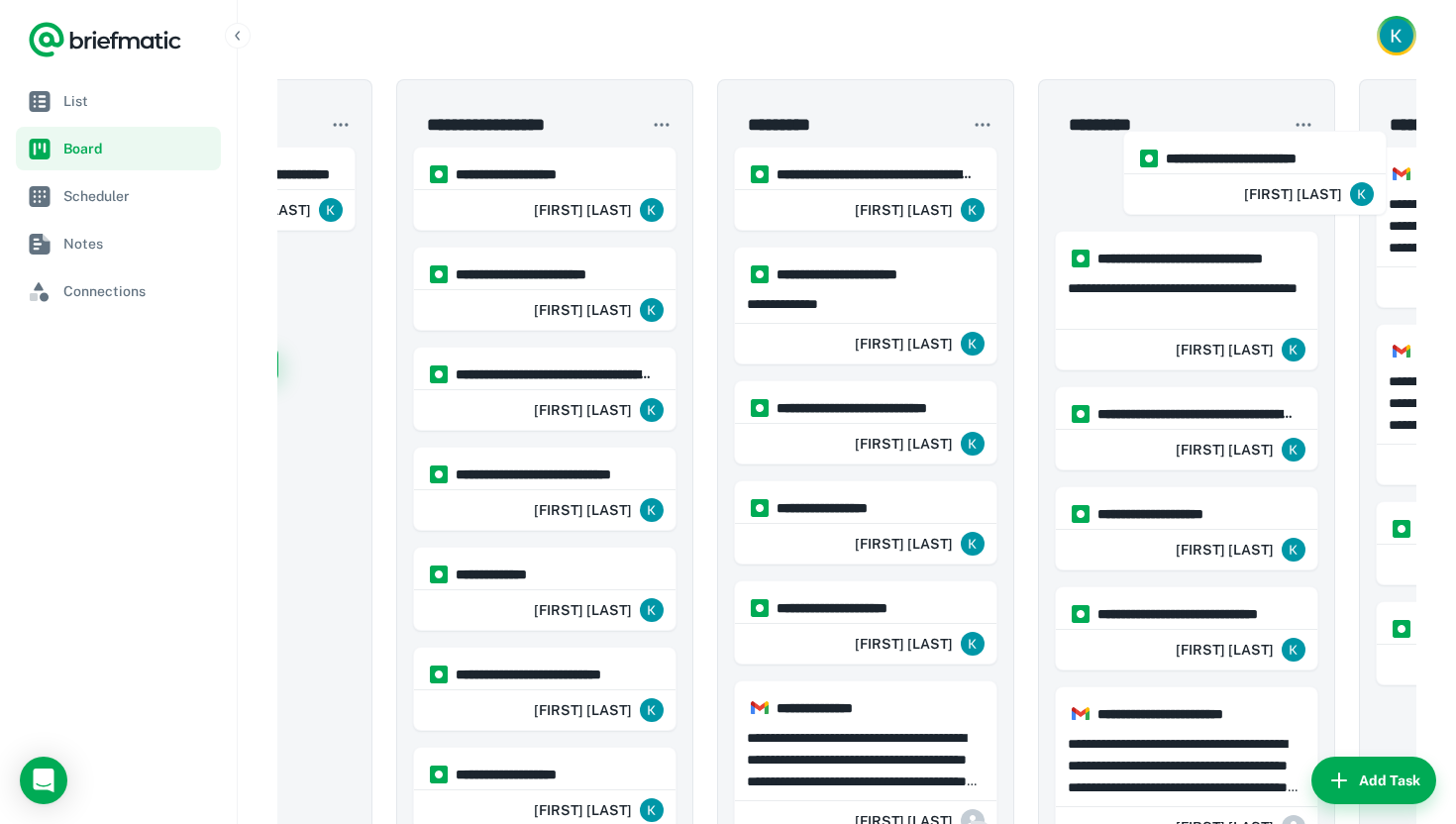 scroll, scrollTop: 0, scrollLeft: 534, axis: horizontal 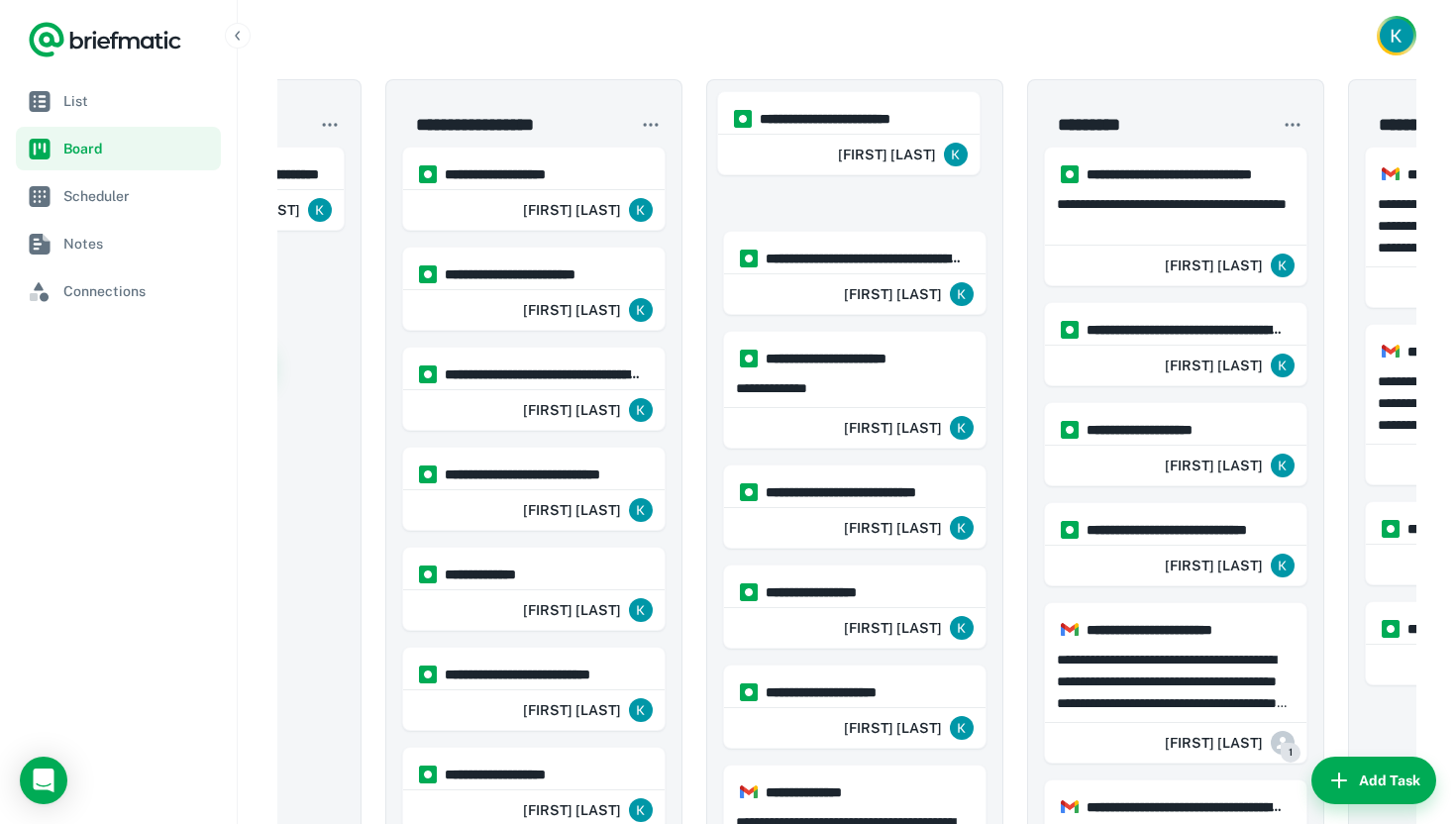 drag, startPoint x: 790, startPoint y: 188, endPoint x: 897, endPoint y: 130, distance: 121.708669 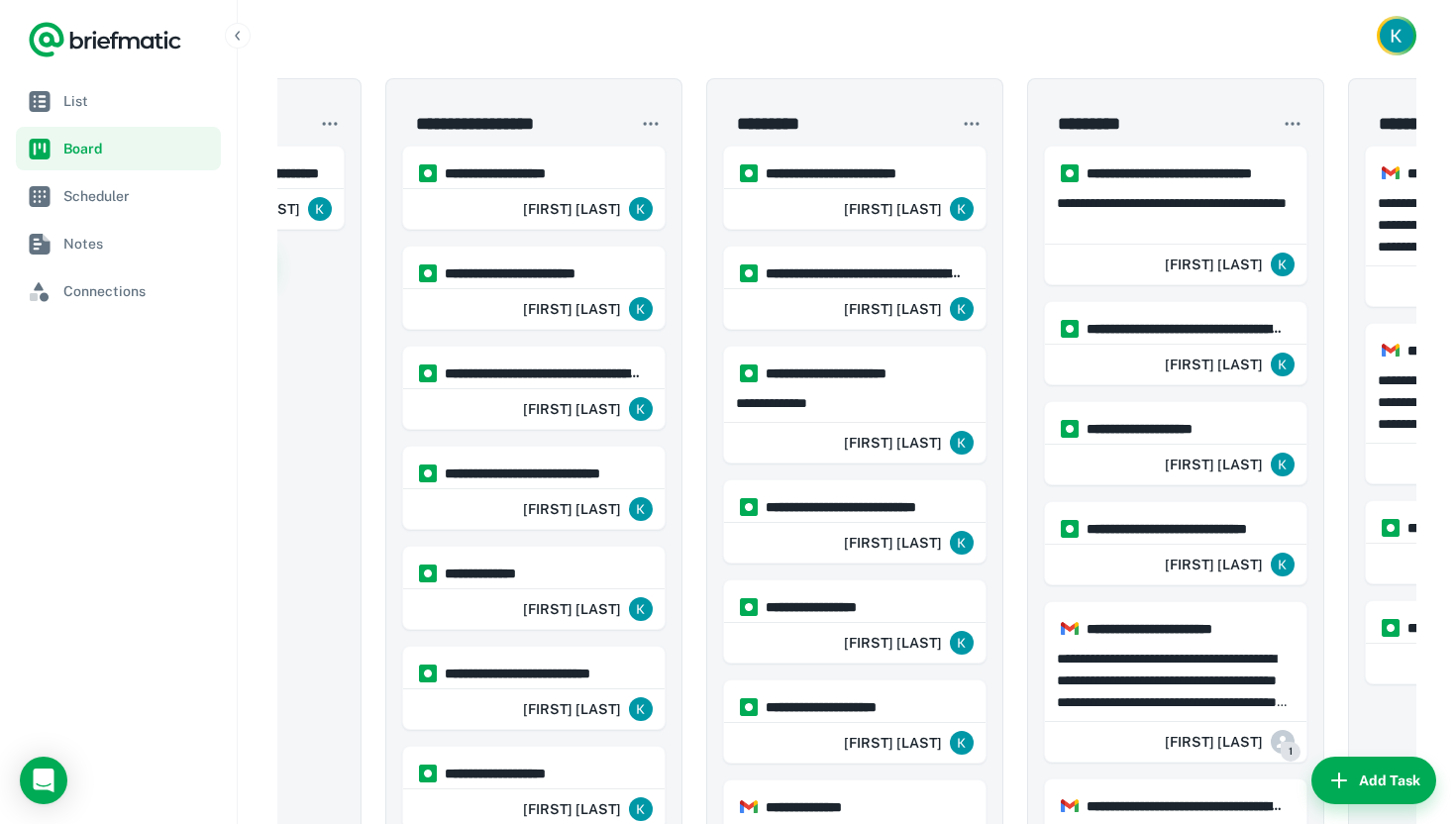 scroll, scrollTop: 0, scrollLeft: 0, axis: both 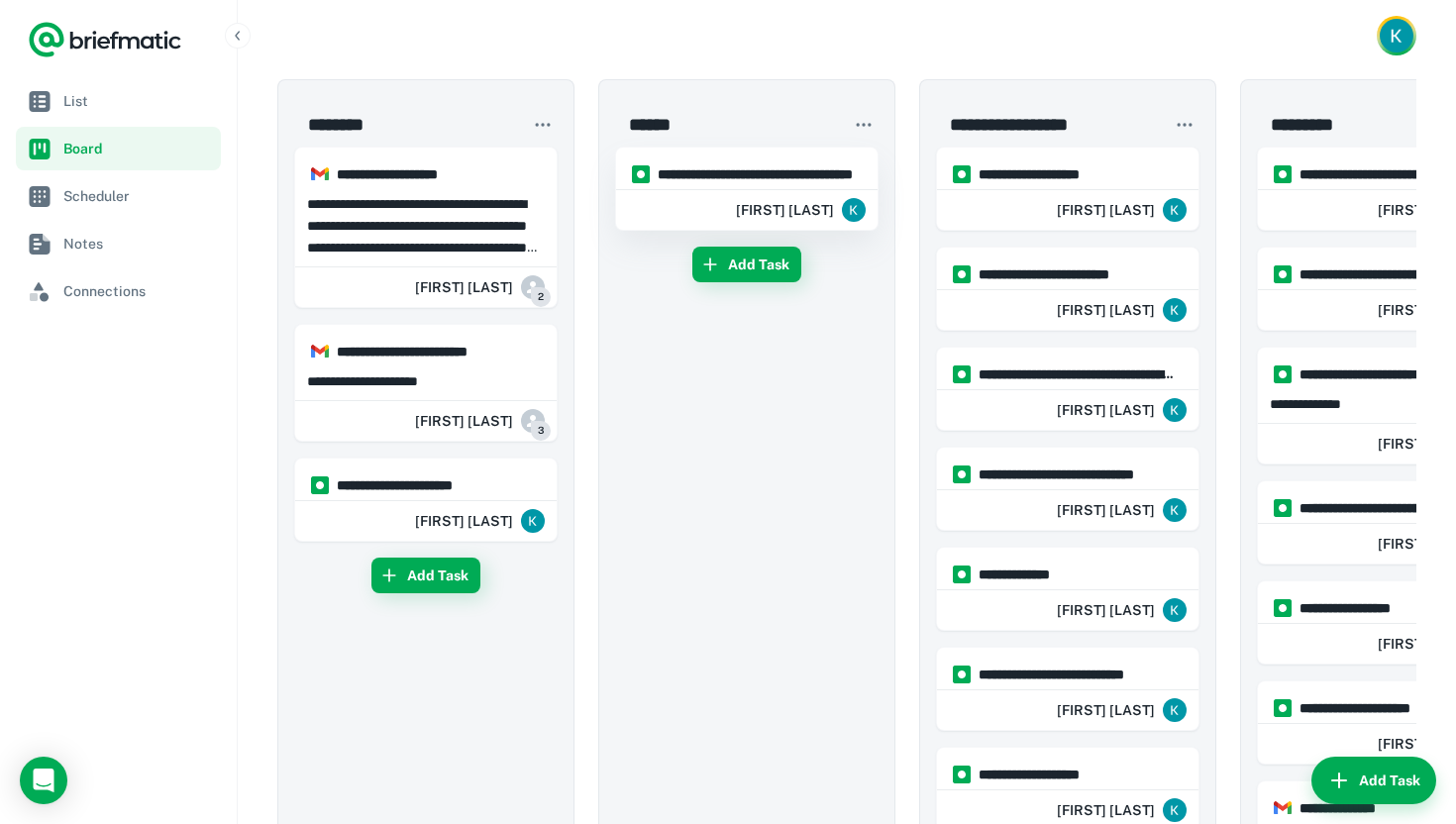 click on "**********" at bounding box center (756, 174) 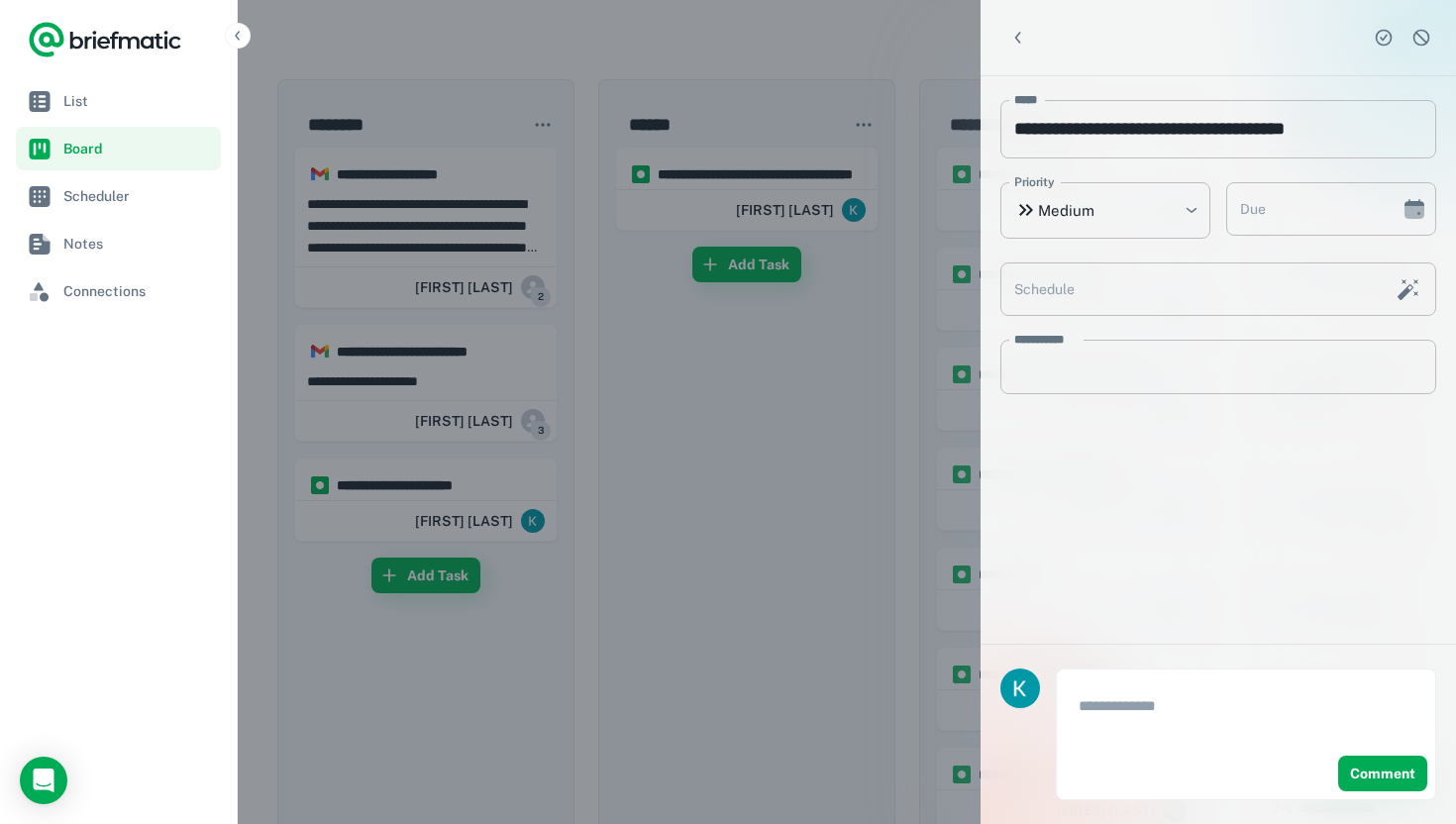 click at bounding box center (1240, 38) 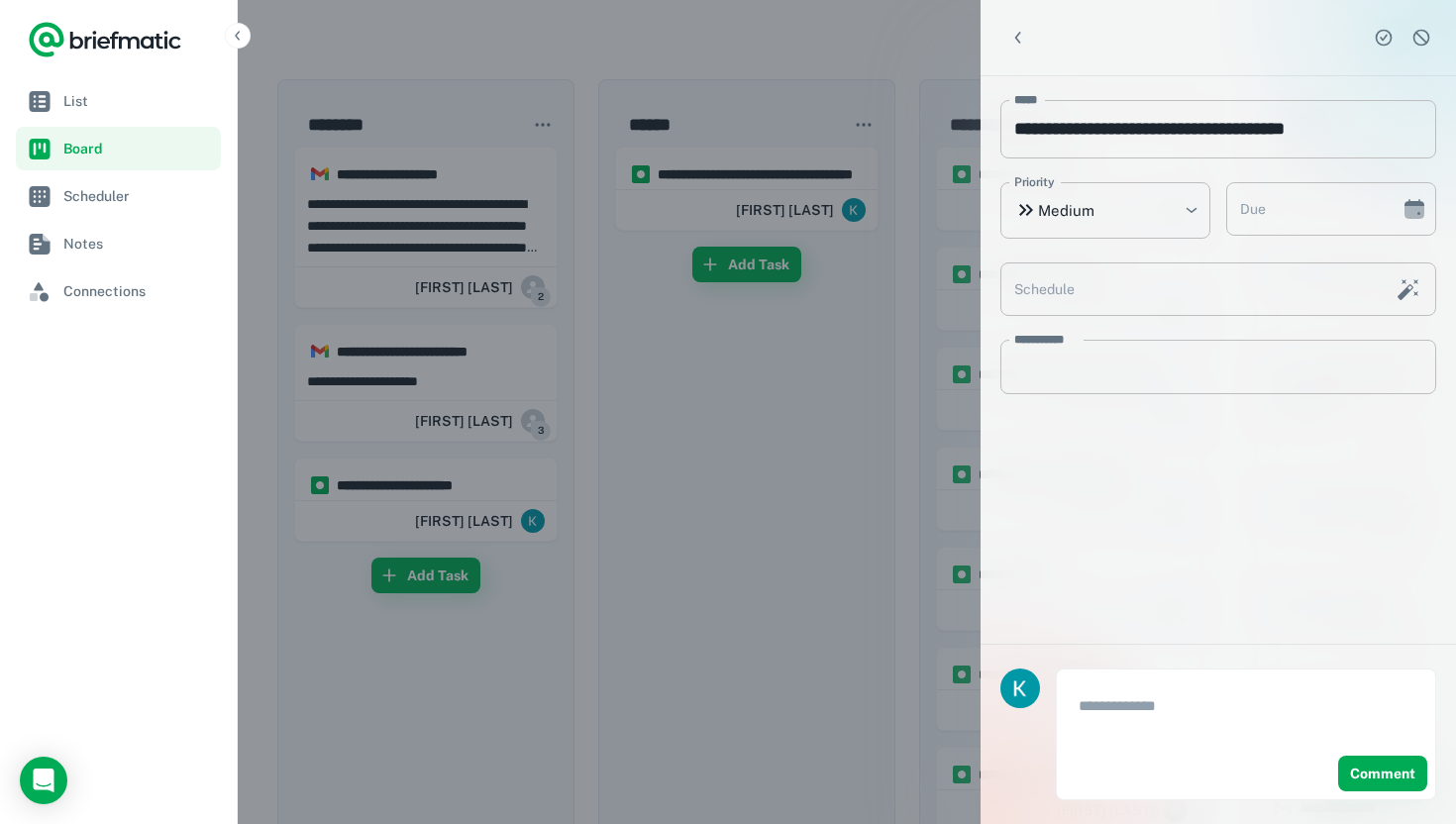 click at bounding box center [1421, 38] 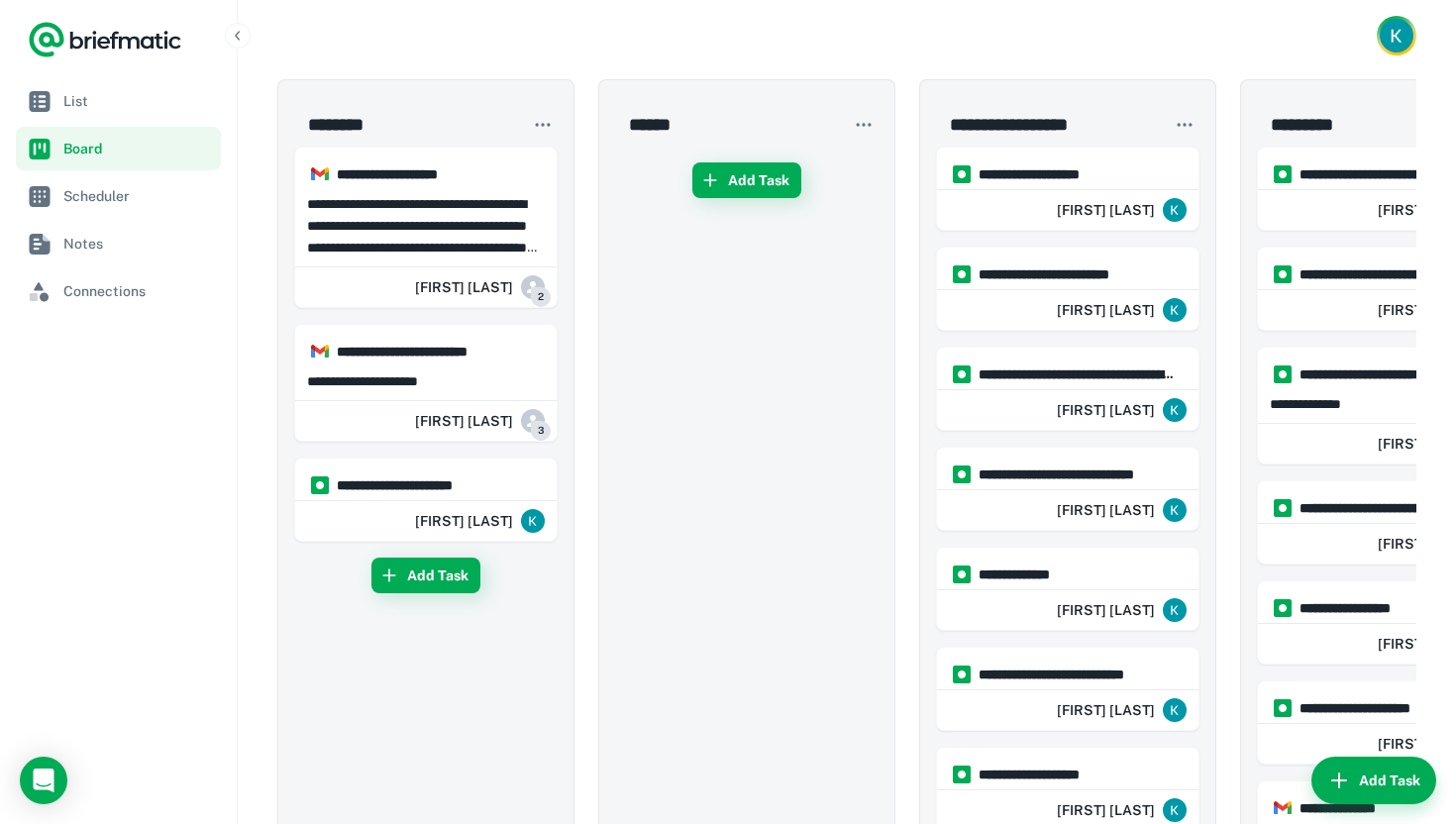 click on "Add Task" at bounding box center [747, 762] 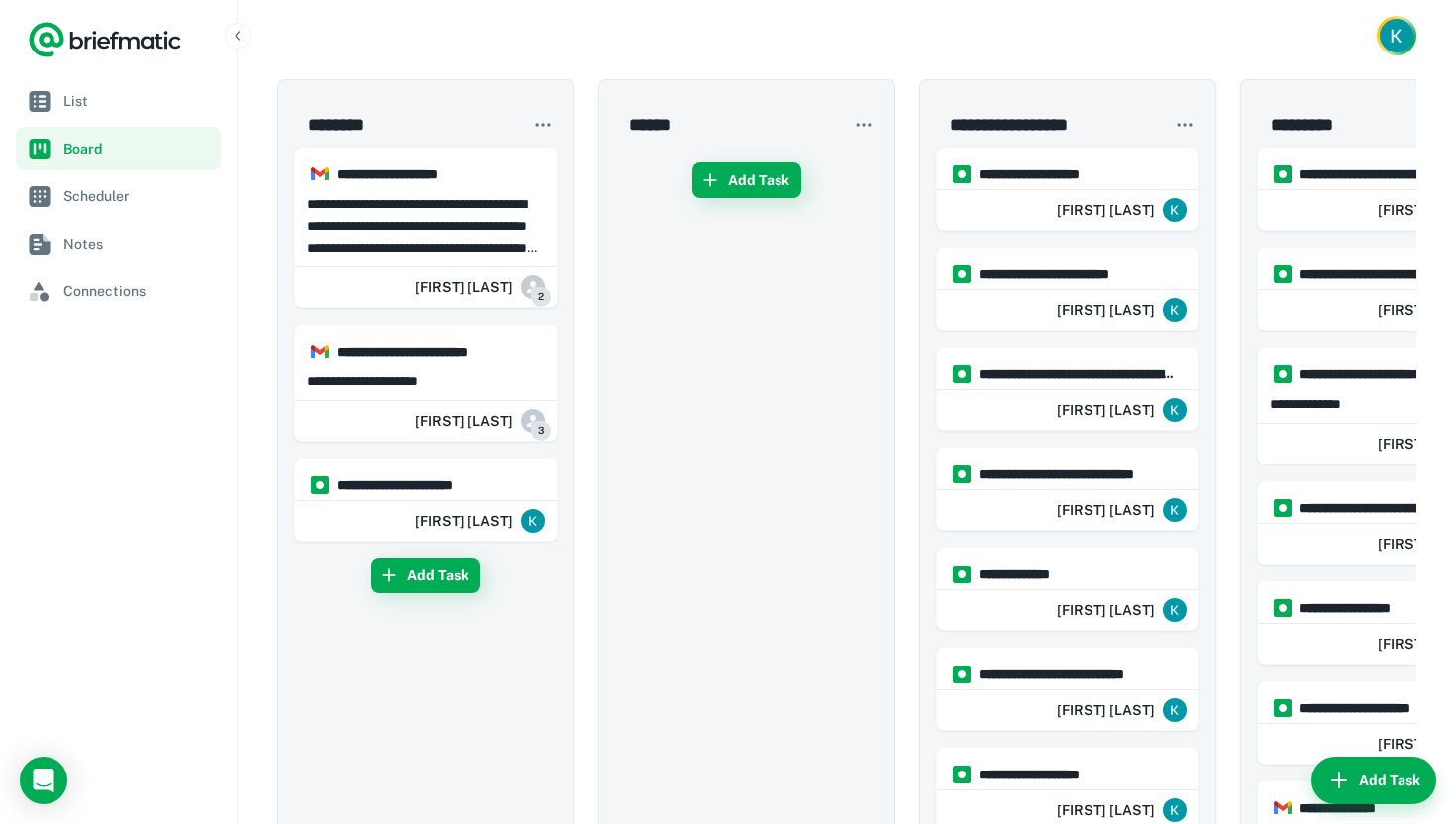 click on "Add Task" at bounding box center (747, 762) 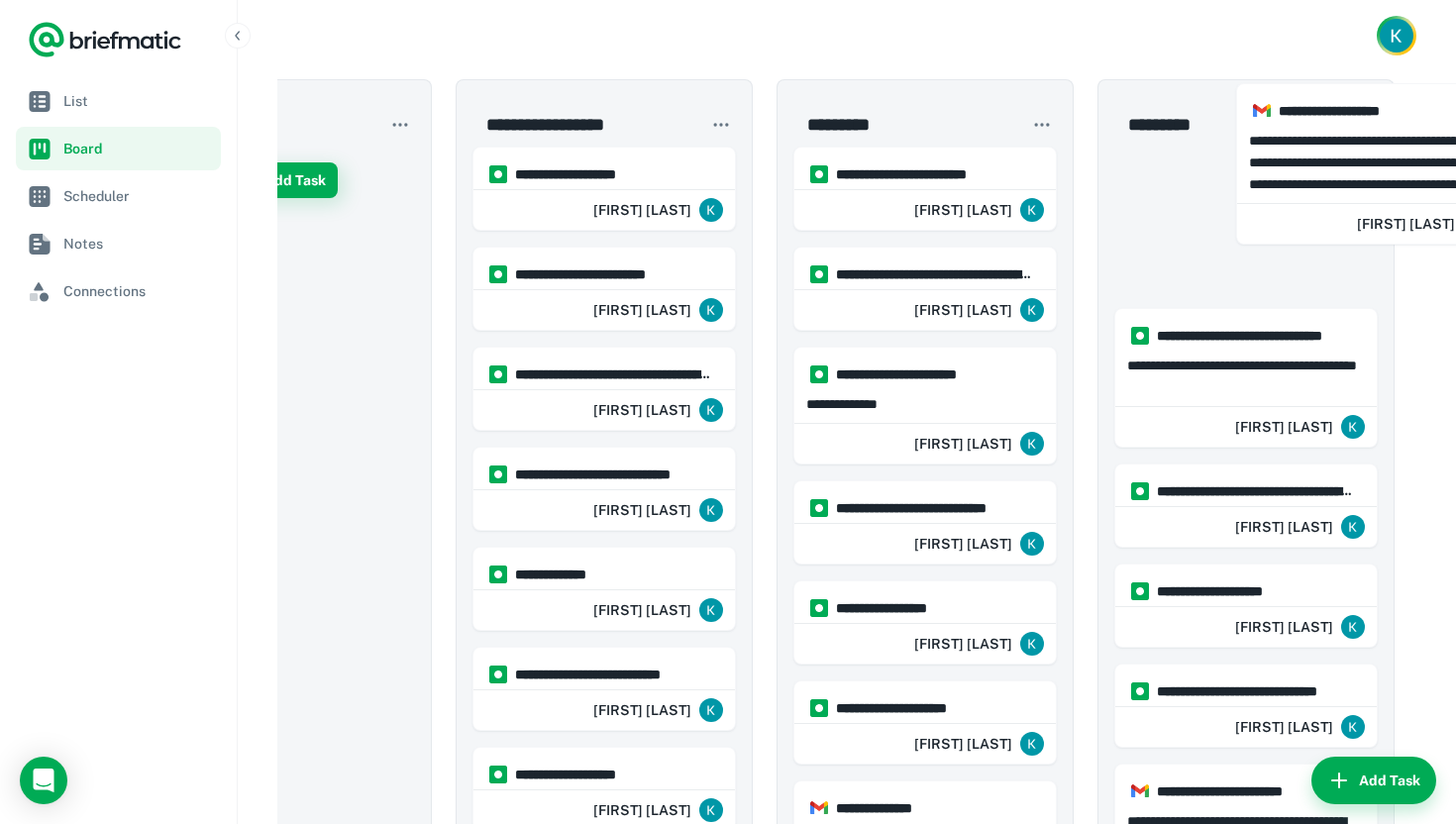 scroll, scrollTop: 0, scrollLeft: 572, axis: horizontal 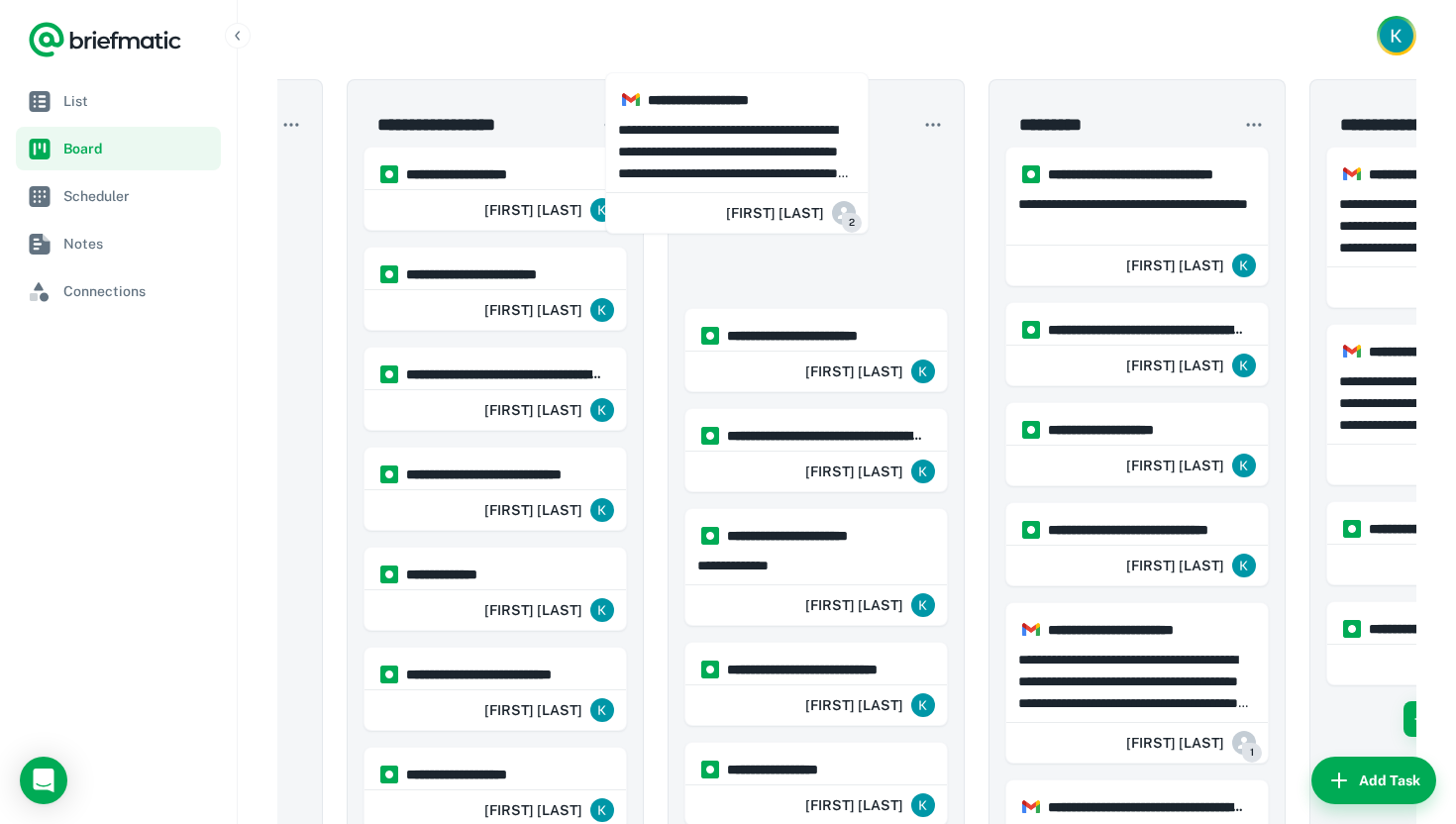 drag, startPoint x: 454, startPoint y: 184, endPoint x: 773, endPoint y: 109, distance: 327.69803 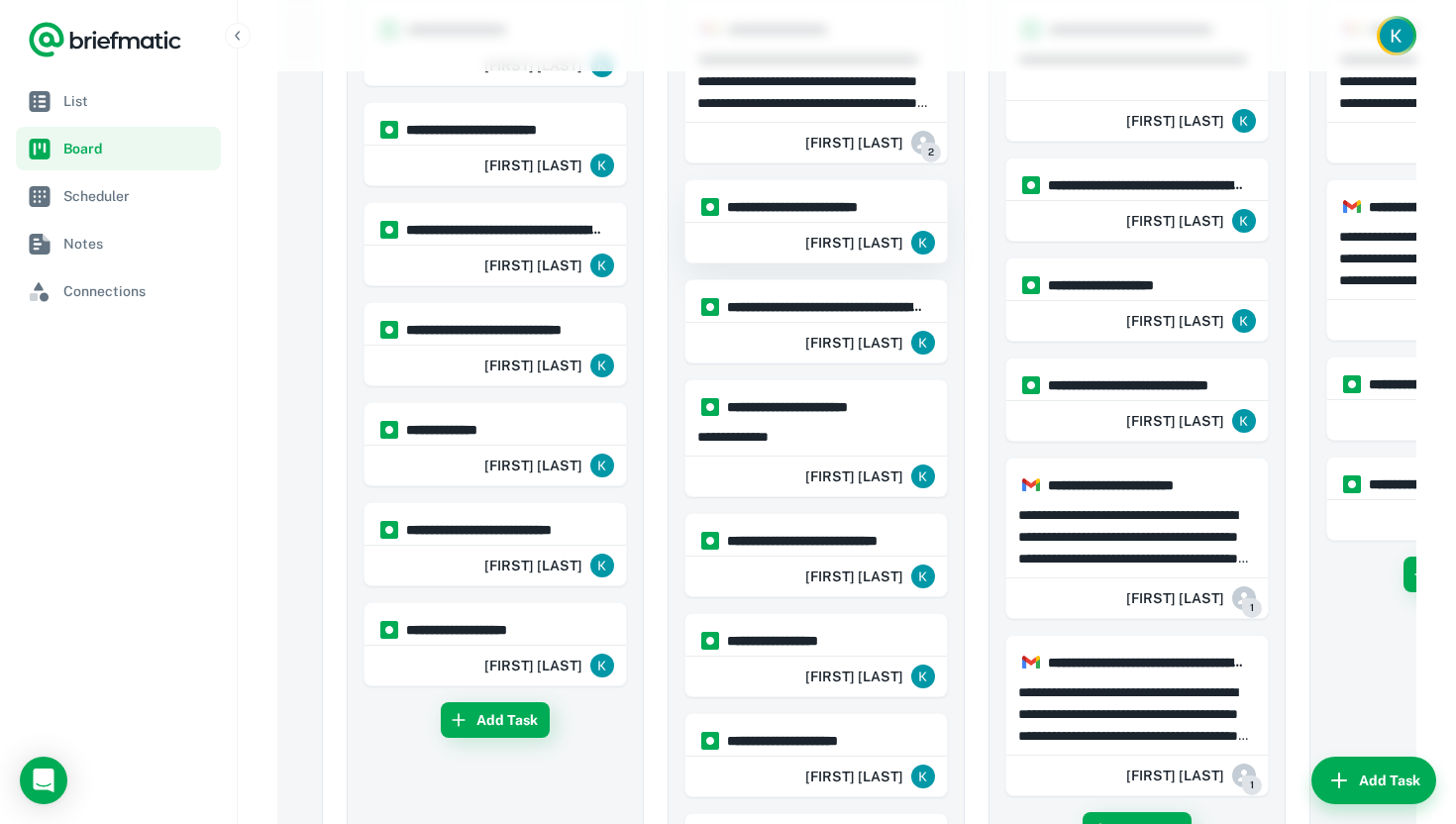 scroll, scrollTop: 0, scrollLeft: 0, axis: both 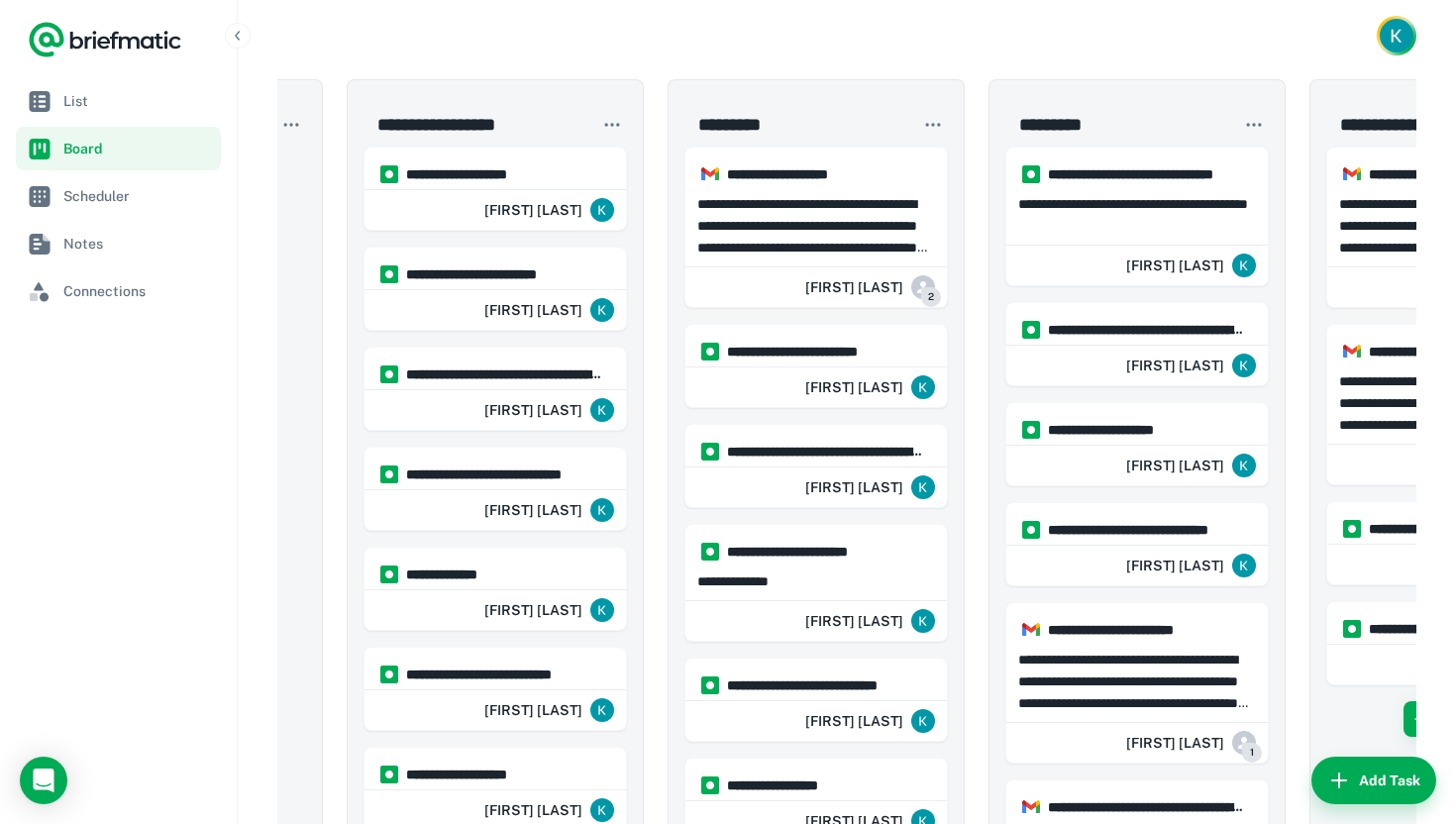 click at bounding box center (847, 36) 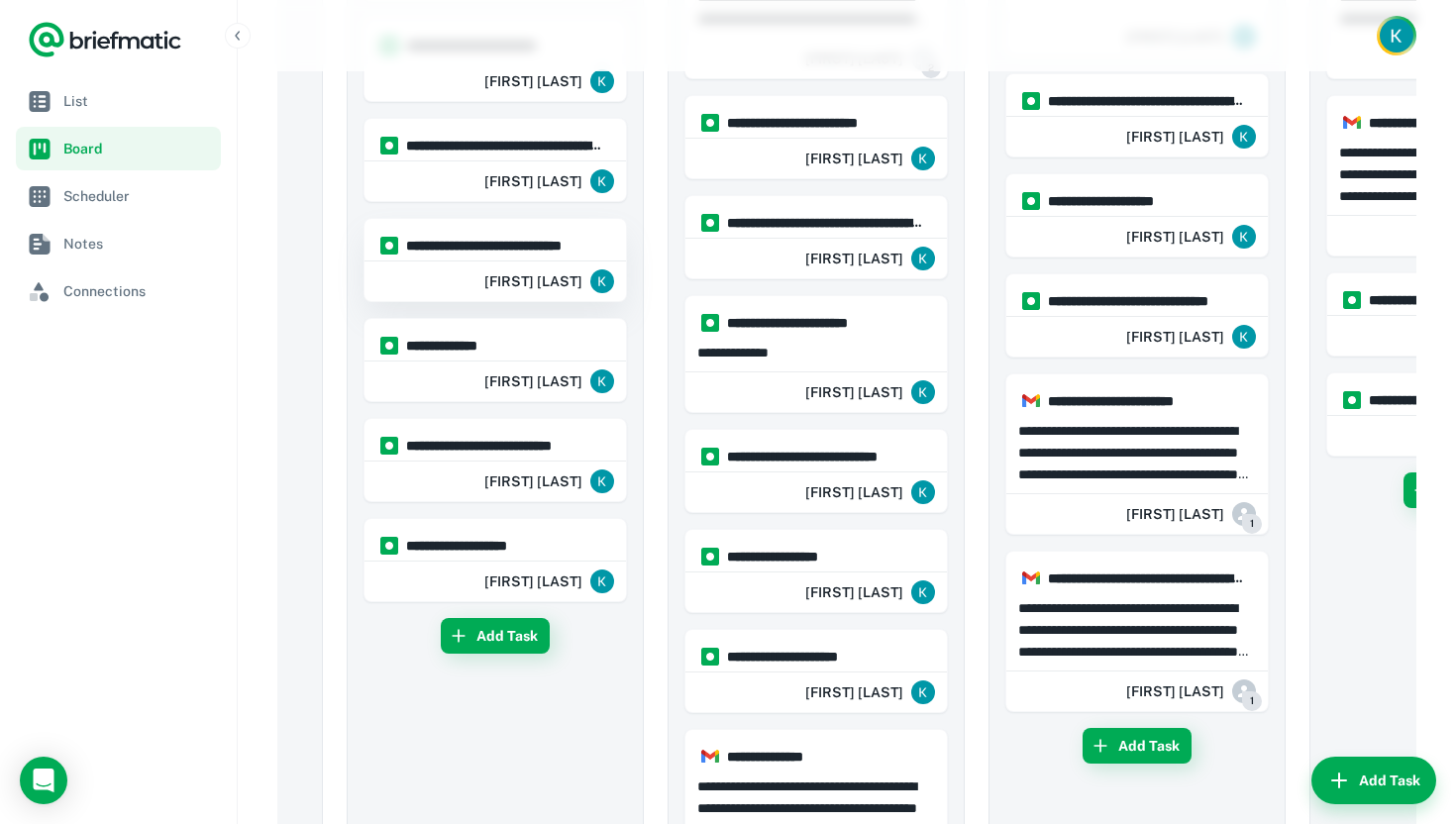 scroll, scrollTop: 232, scrollLeft: 0, axis: vertical 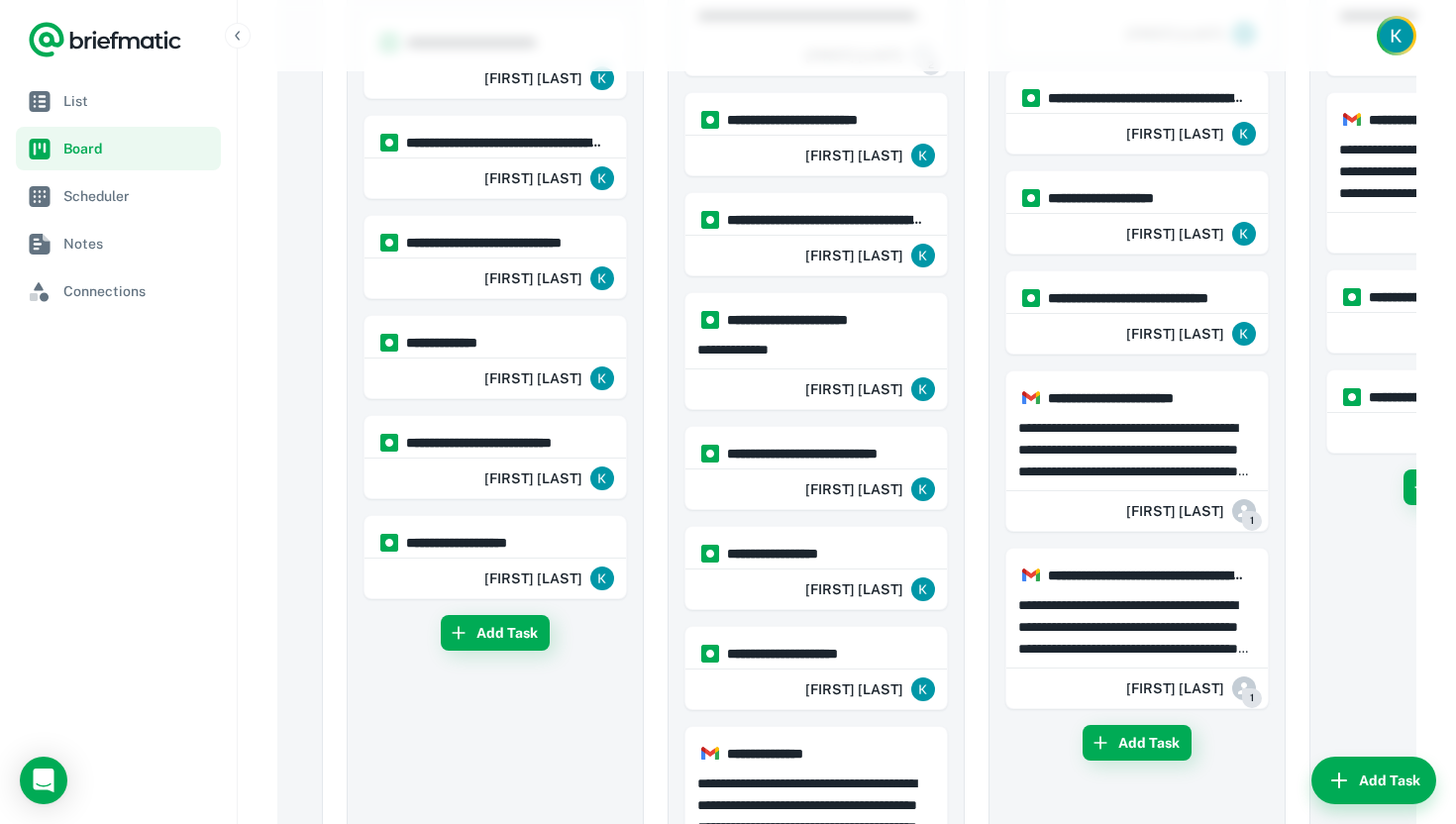 click on "**********" at bounding box center (-147, 585) 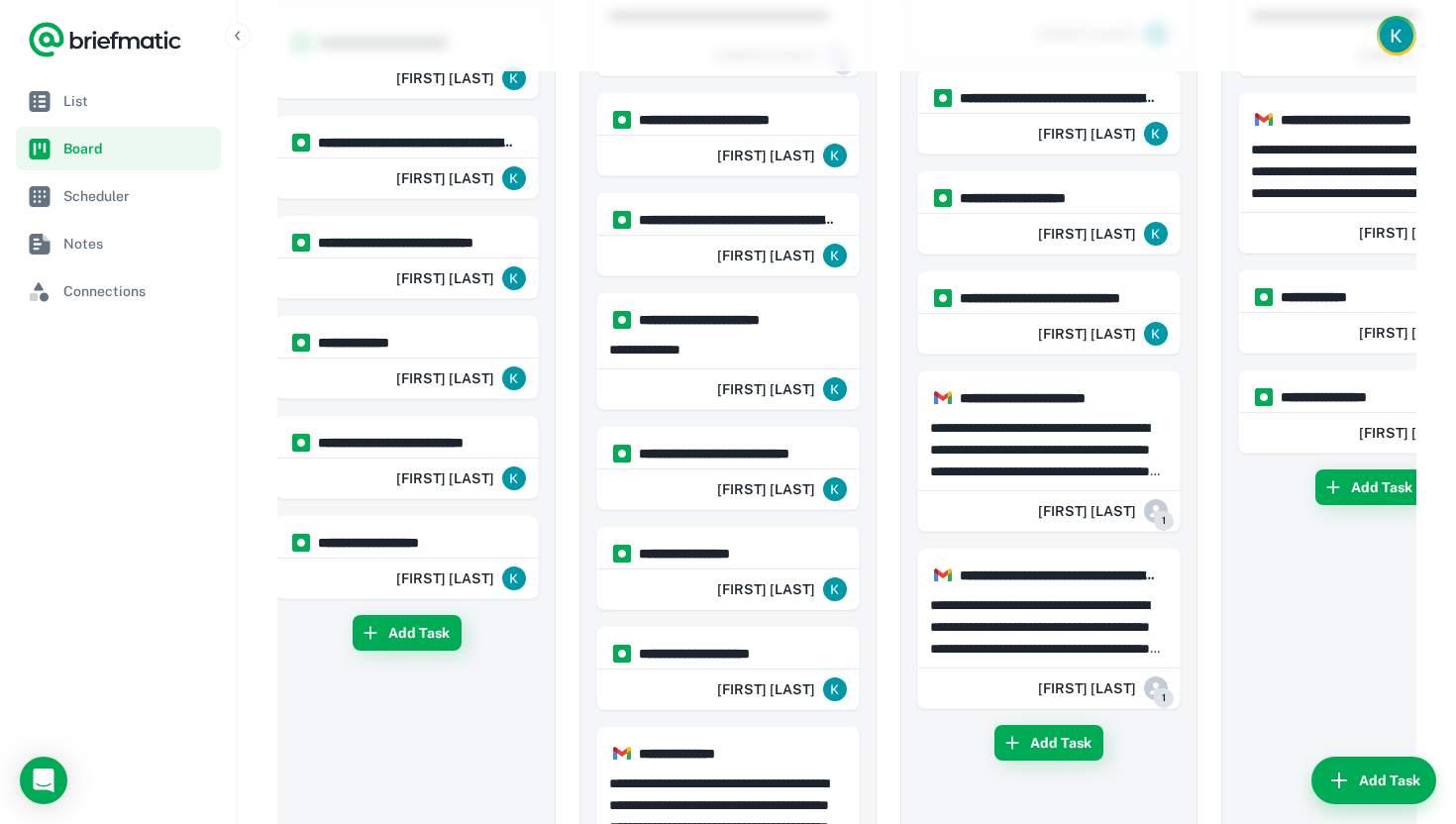 scroll, scrollTop: 0, scrollLeft: 679, axis: horizontal 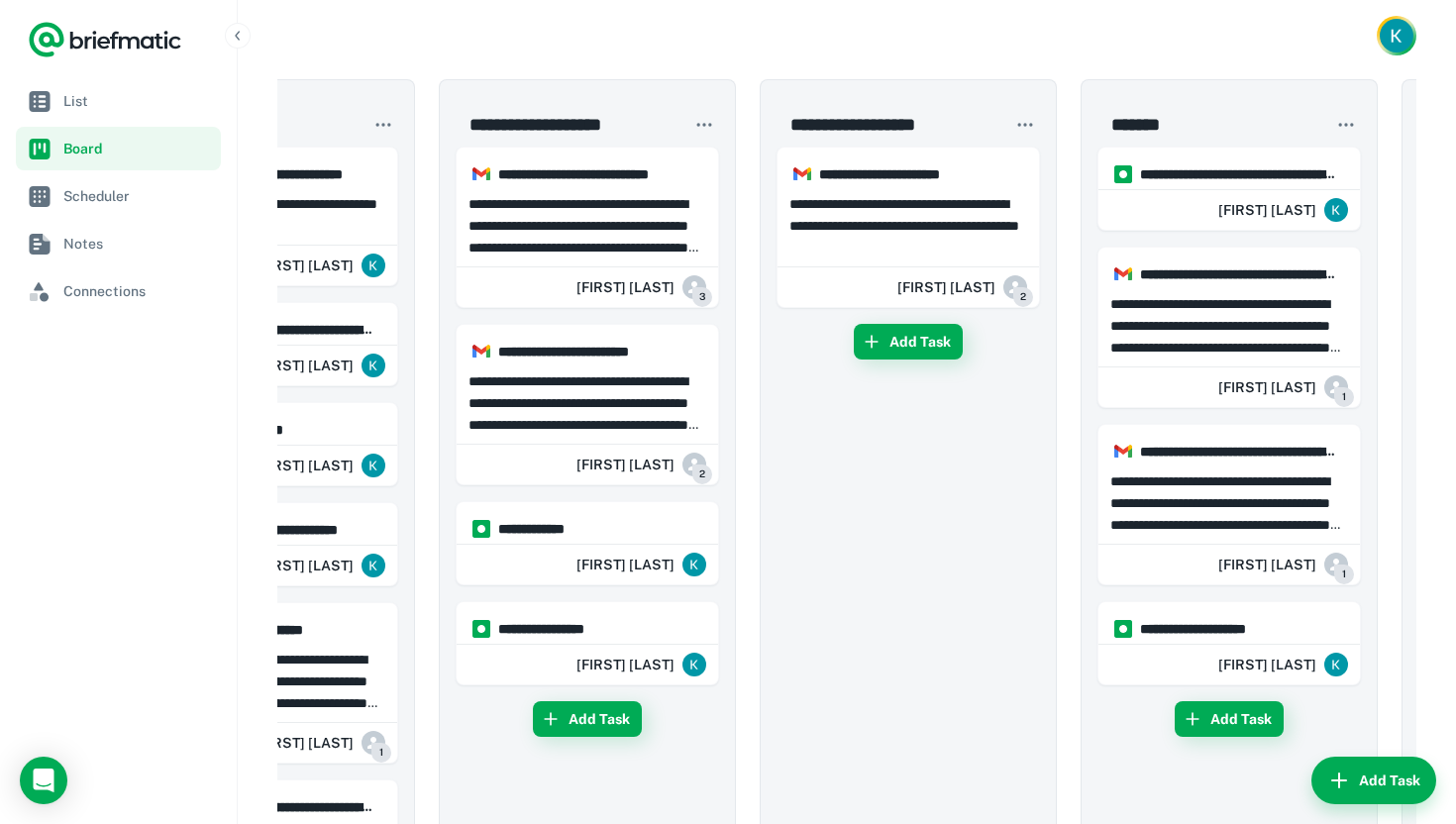 click on "**********" at bounding box center (847, 853) 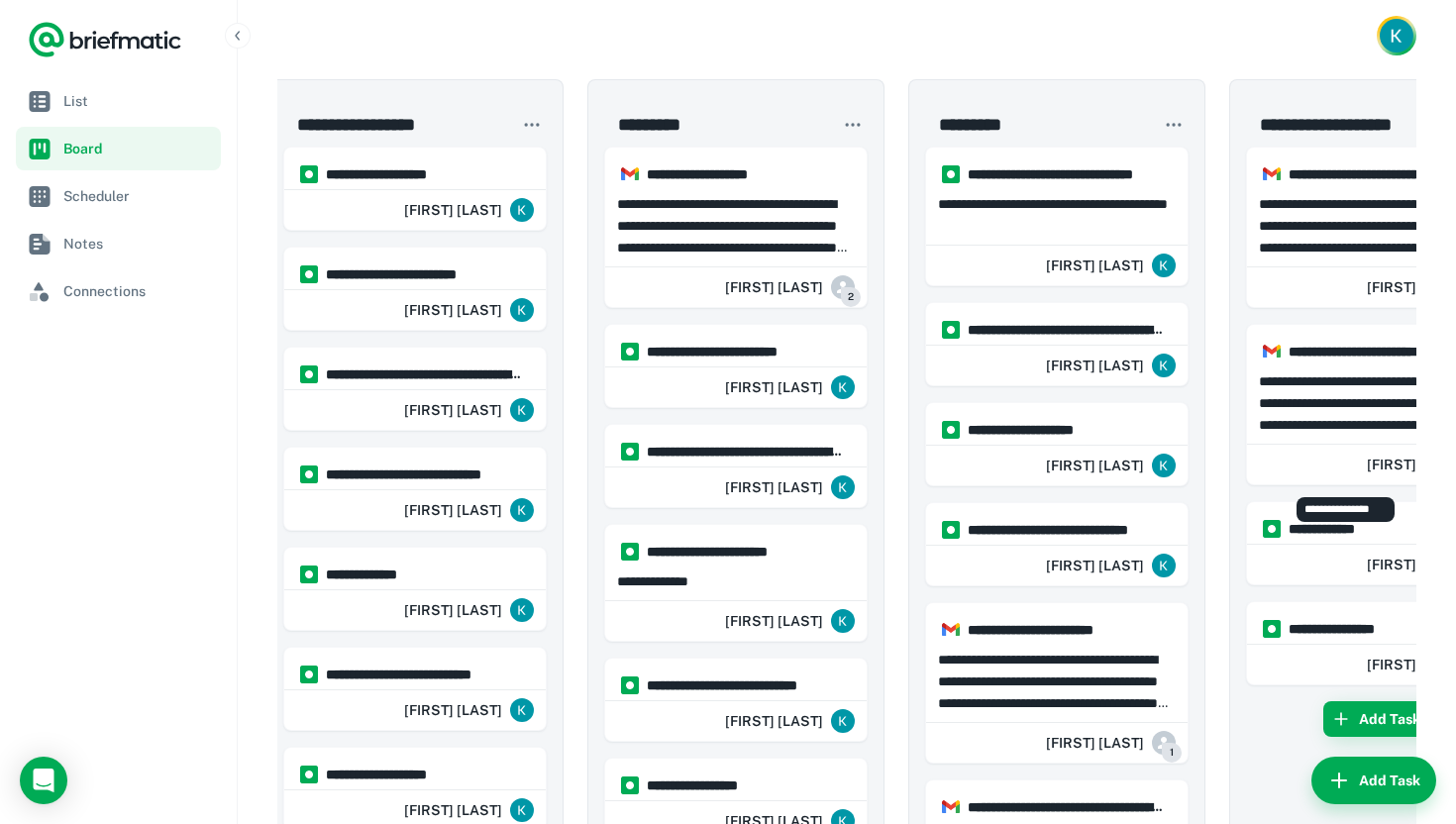 scroll, scrollTop: 0, scrollLeft: 0, axis: both 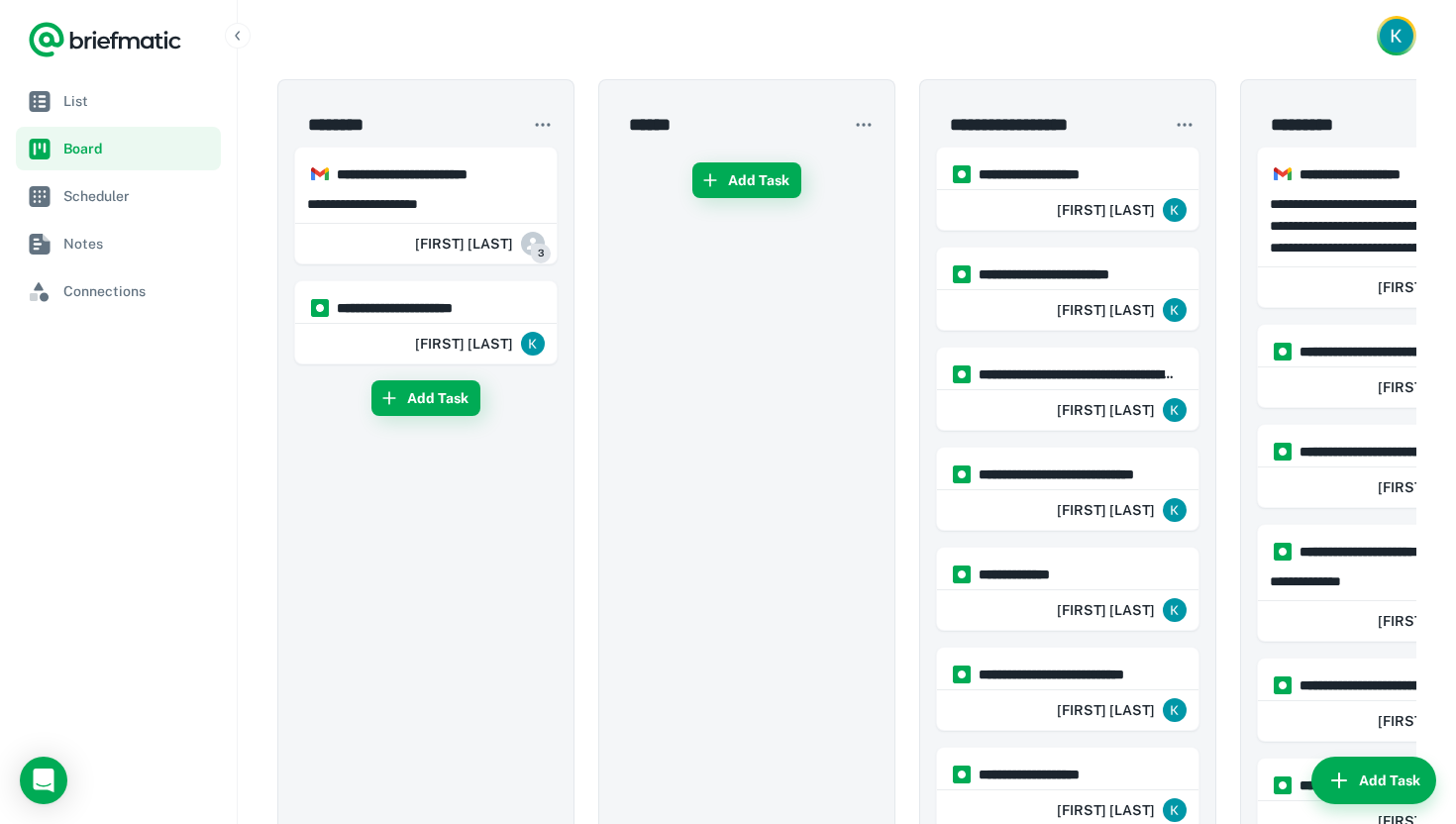 click on "Add Task" at bounding box center [747, 850] 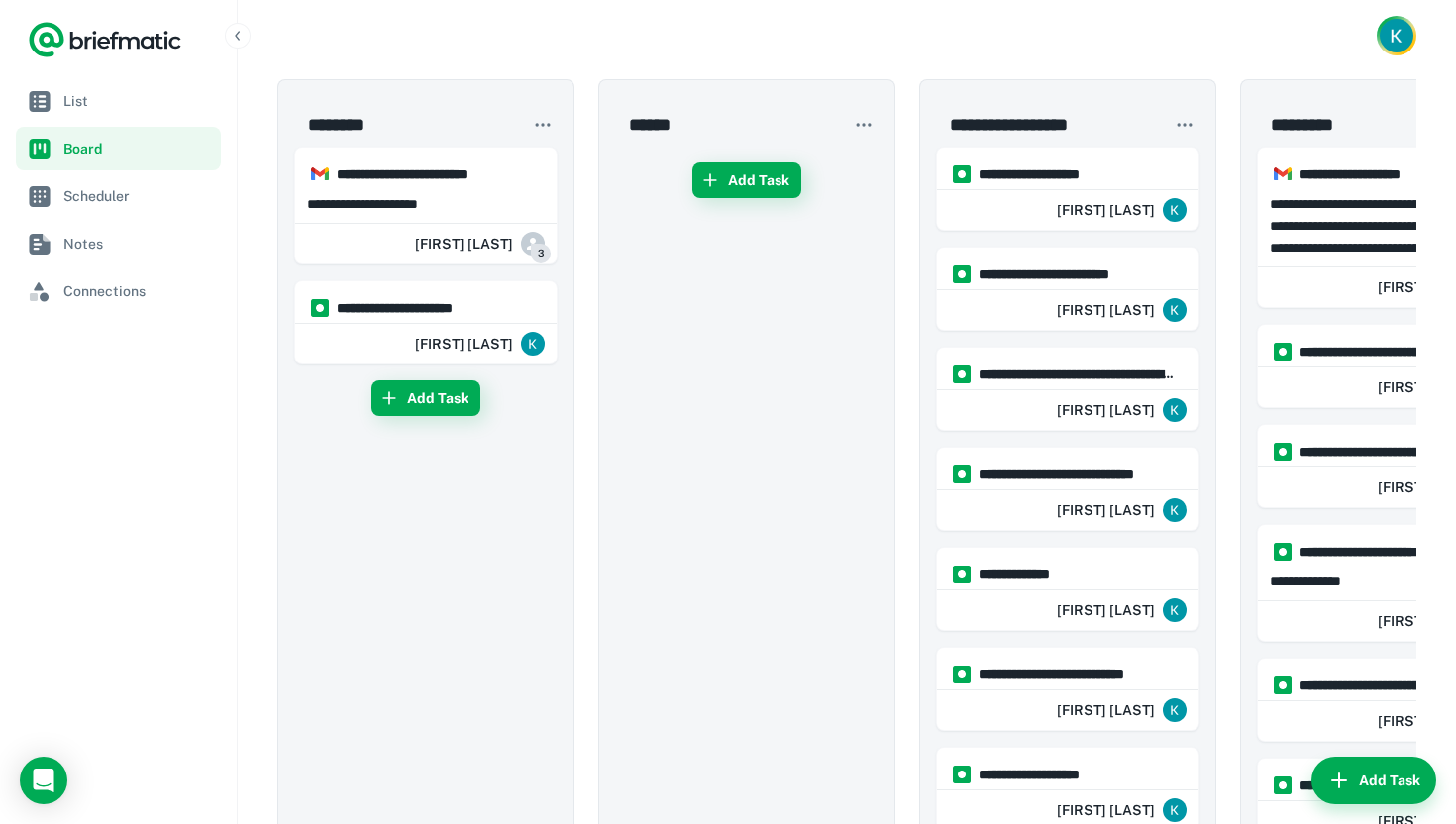 click on "Add Task" at bounding box center (747, 850) 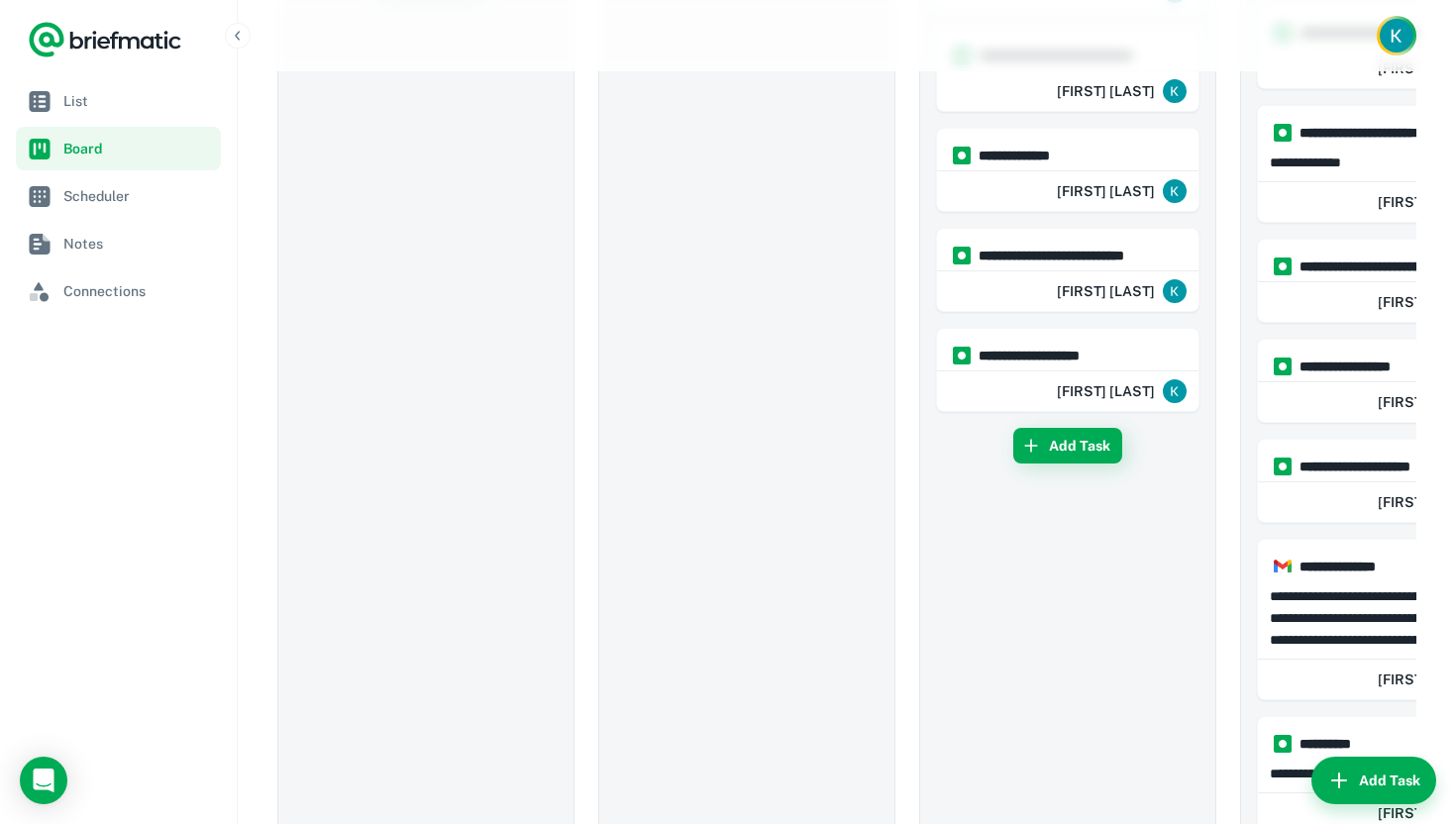 scroll, scrollTop: 0, scrollLeft: 0, axis: both 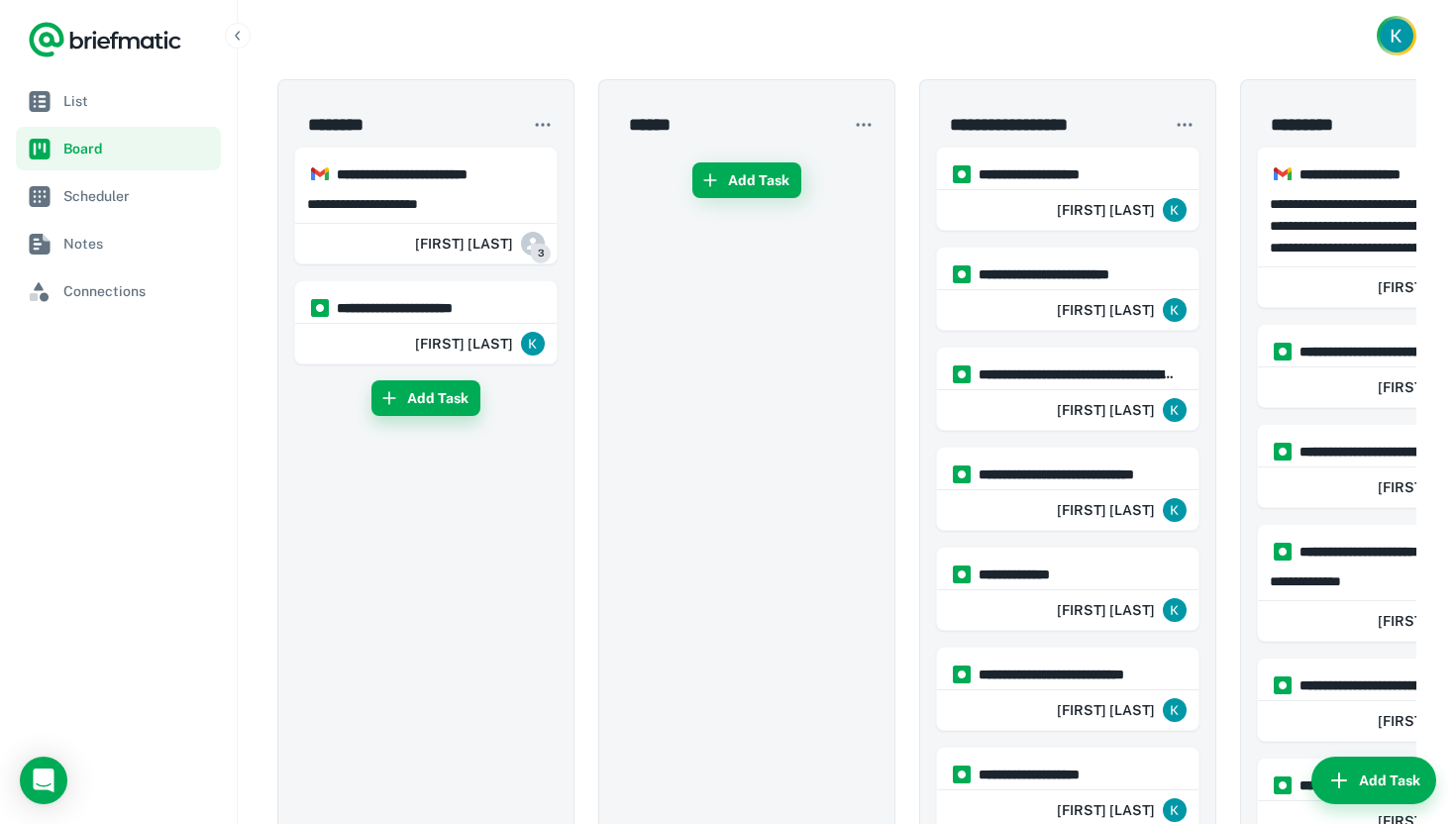 click on "Add Task" at bounding box center (426, 398) 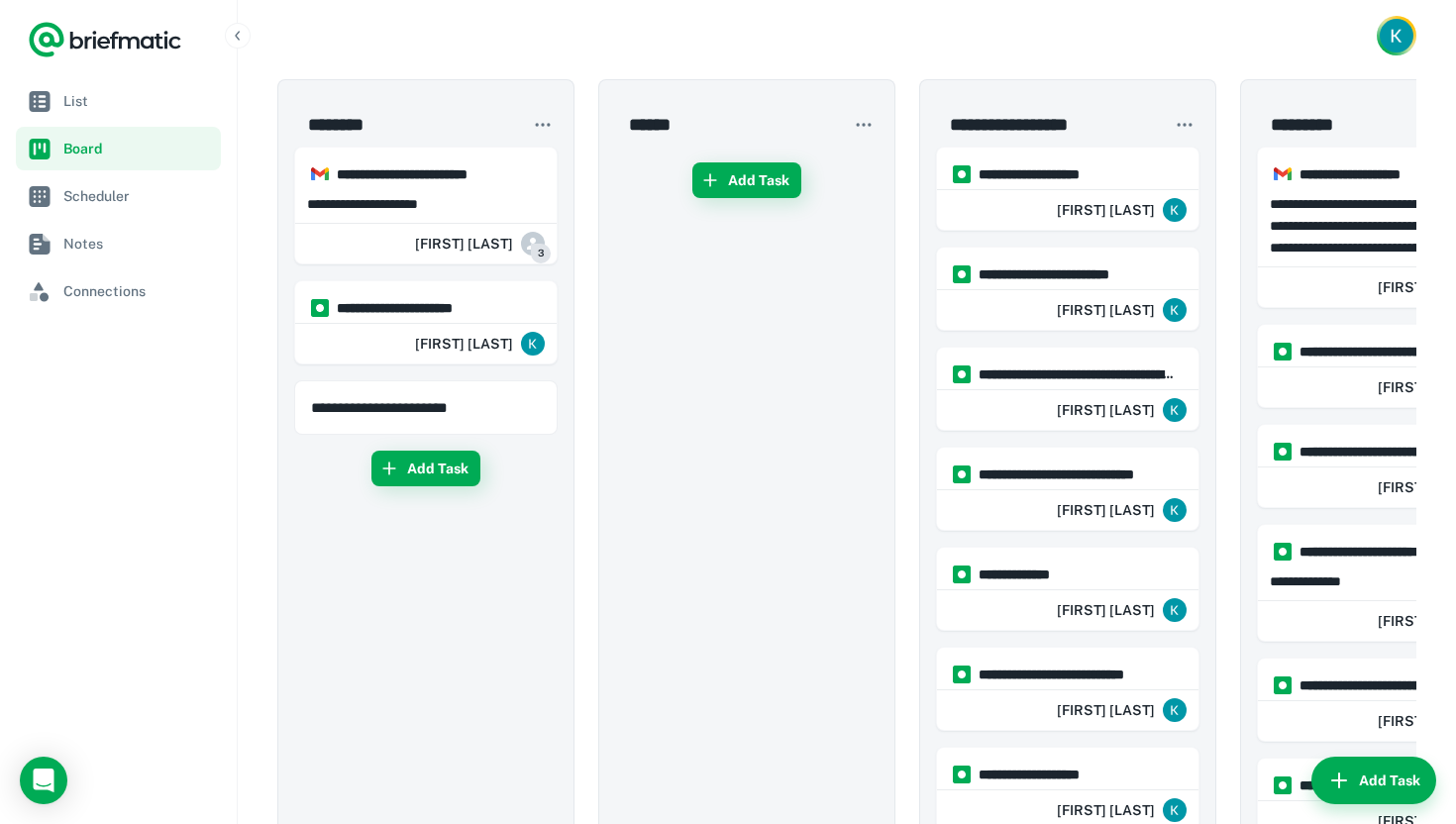 type on "**********" 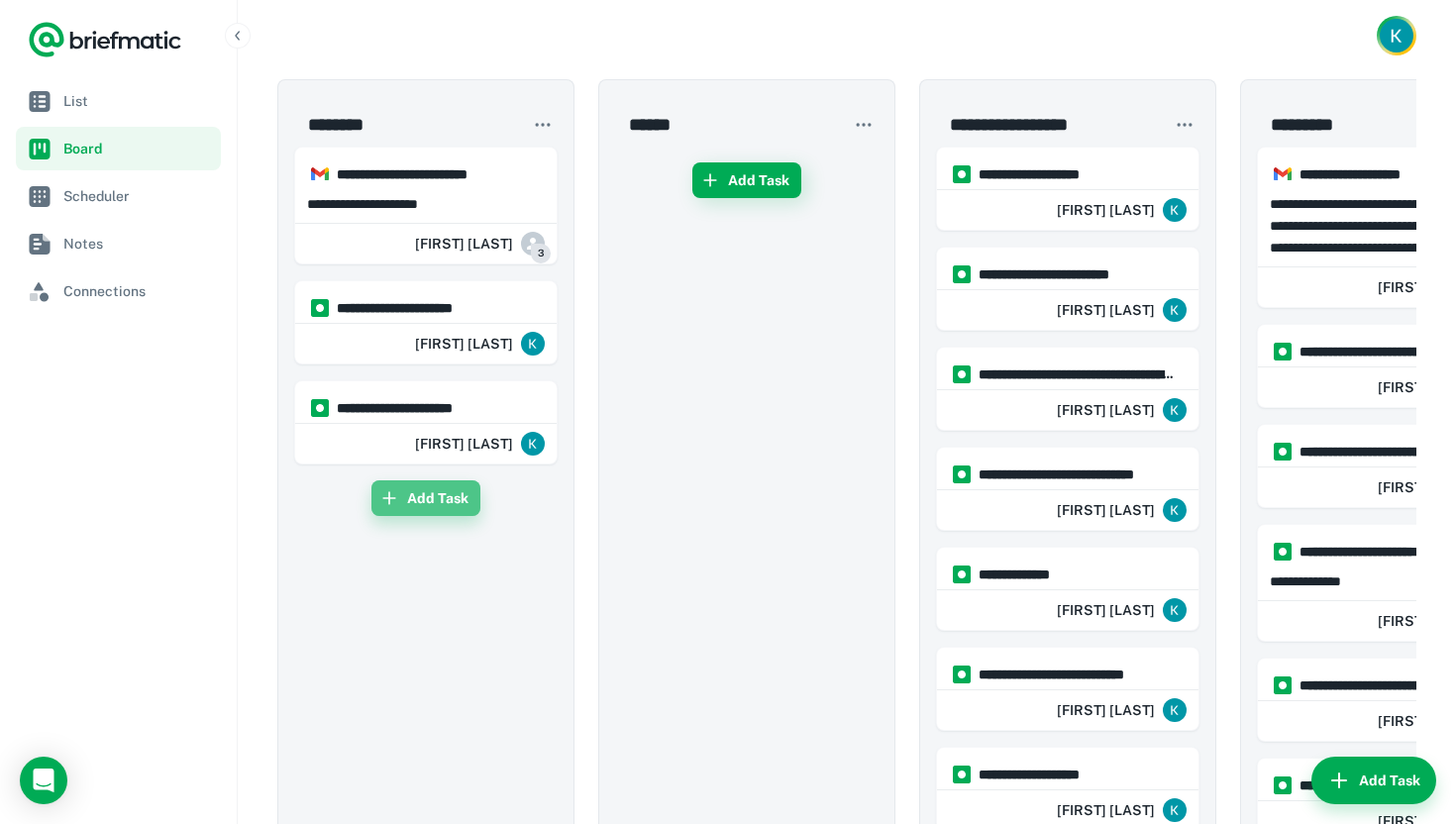 click on "Add Task" at bounding box center [426, 498] 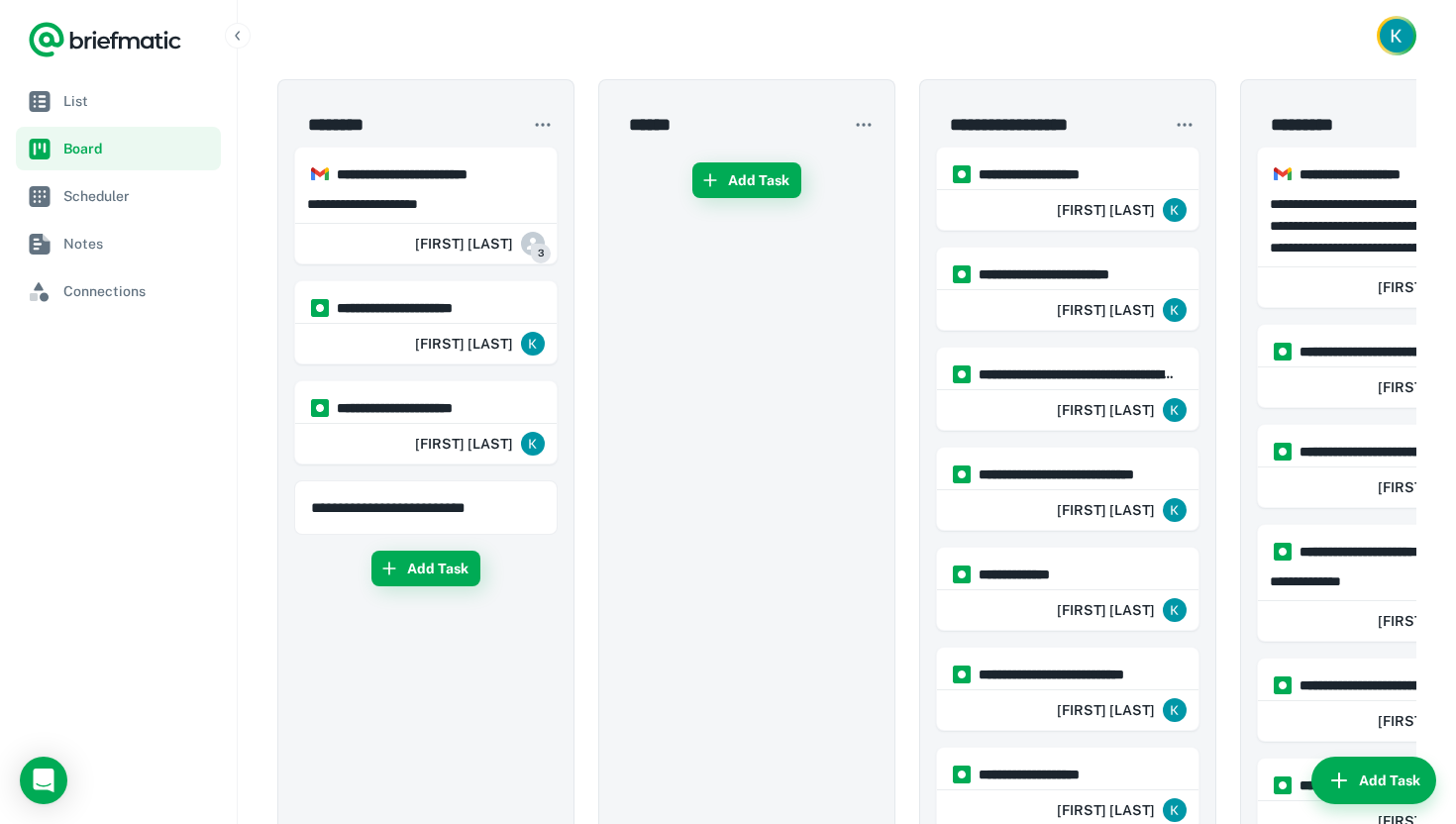 type on "**********" 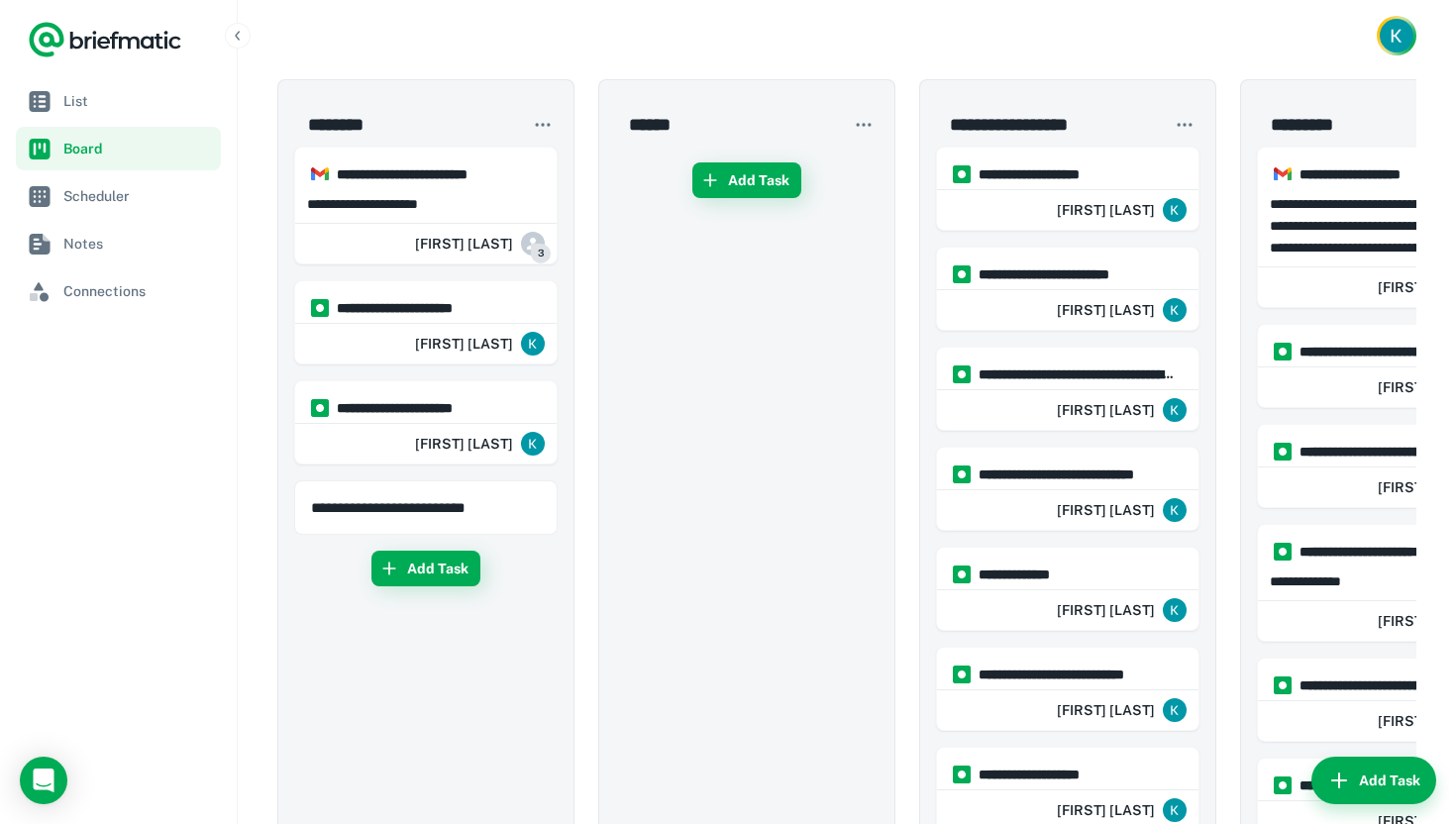 click on "**********" at bounding box center [426, 1017] 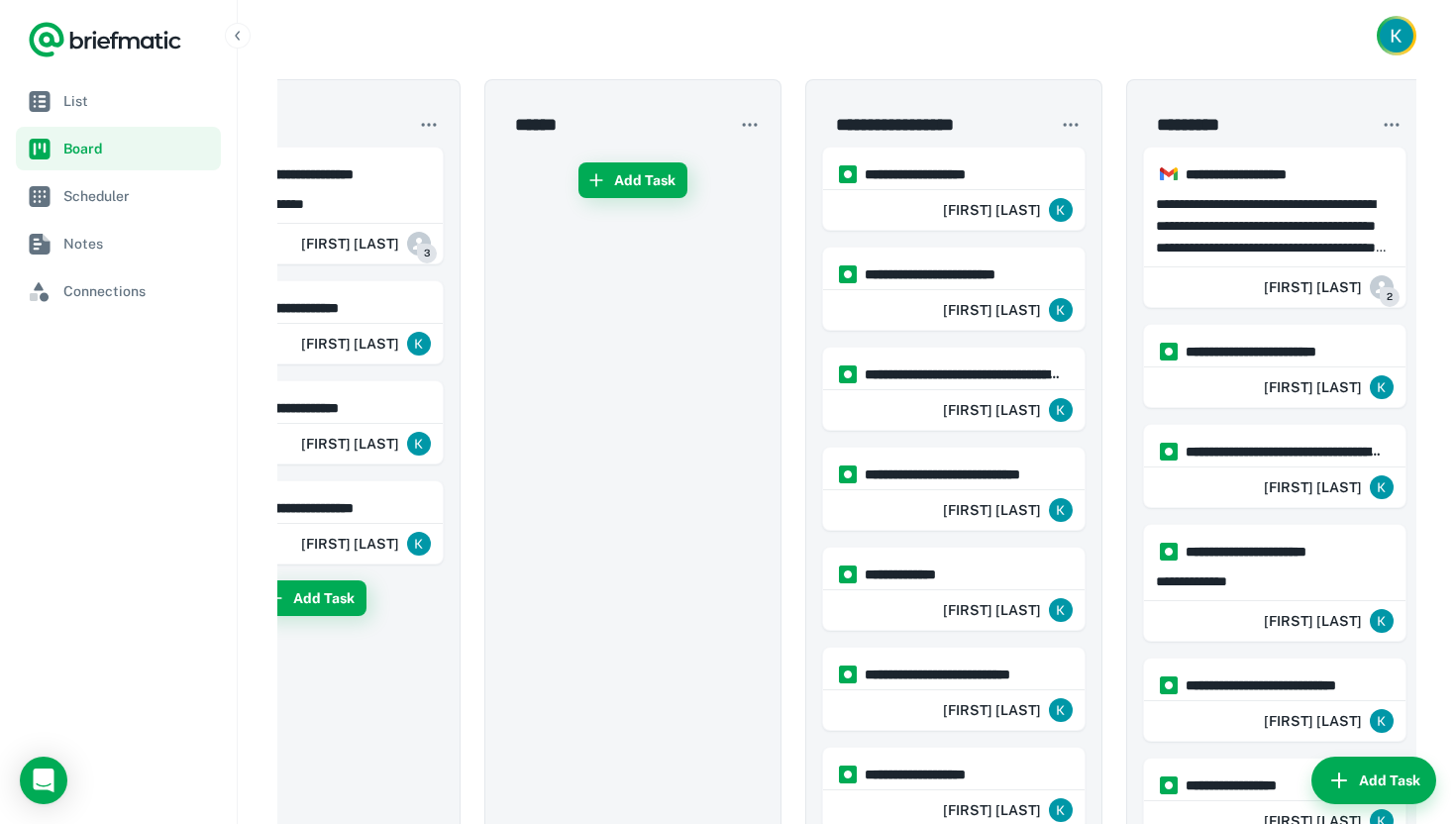 scroll, scrollTop: 0, scrollLeft: 0, axis: both 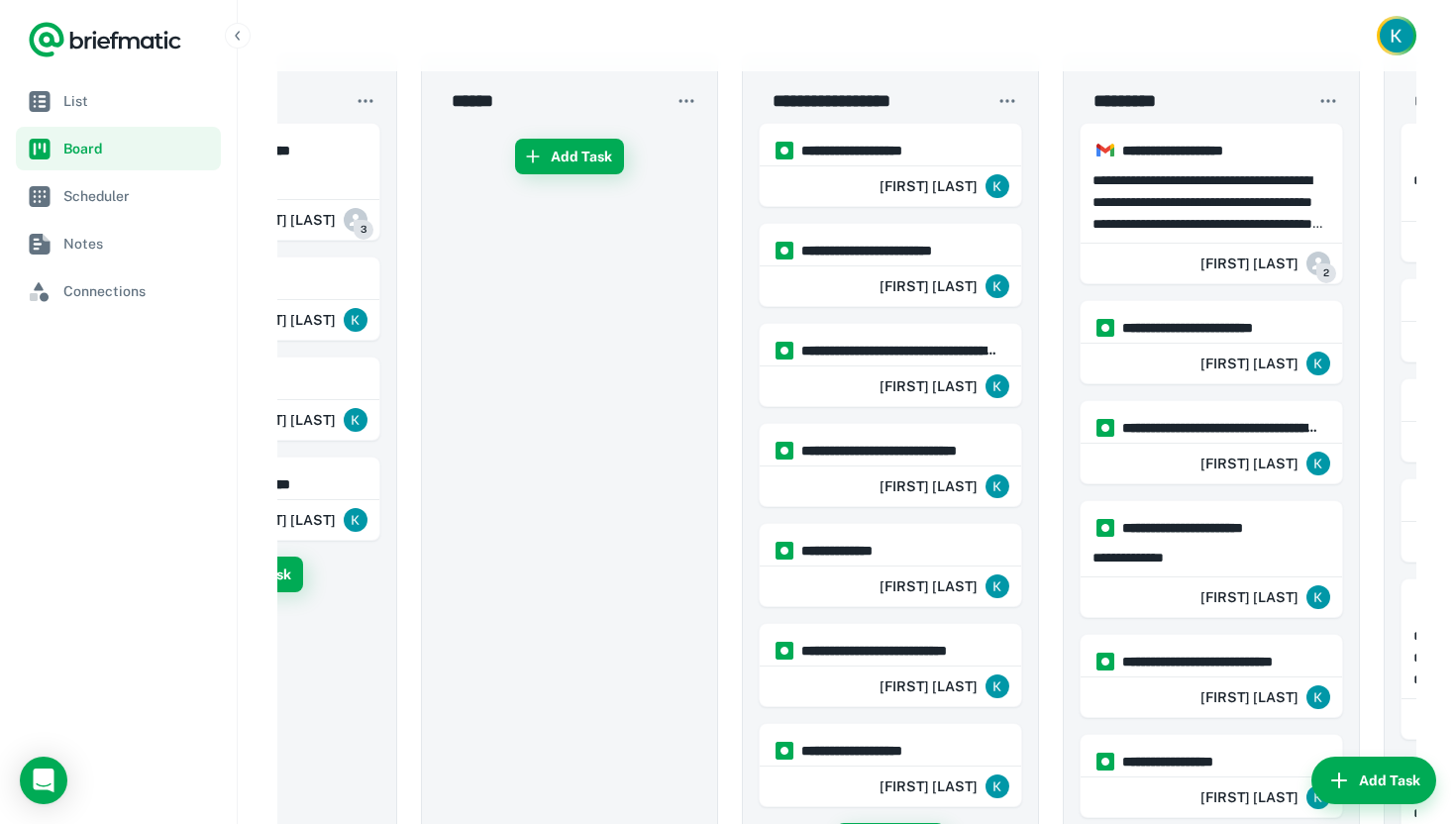 click on "Add Task" at bounding box center [570, 826] 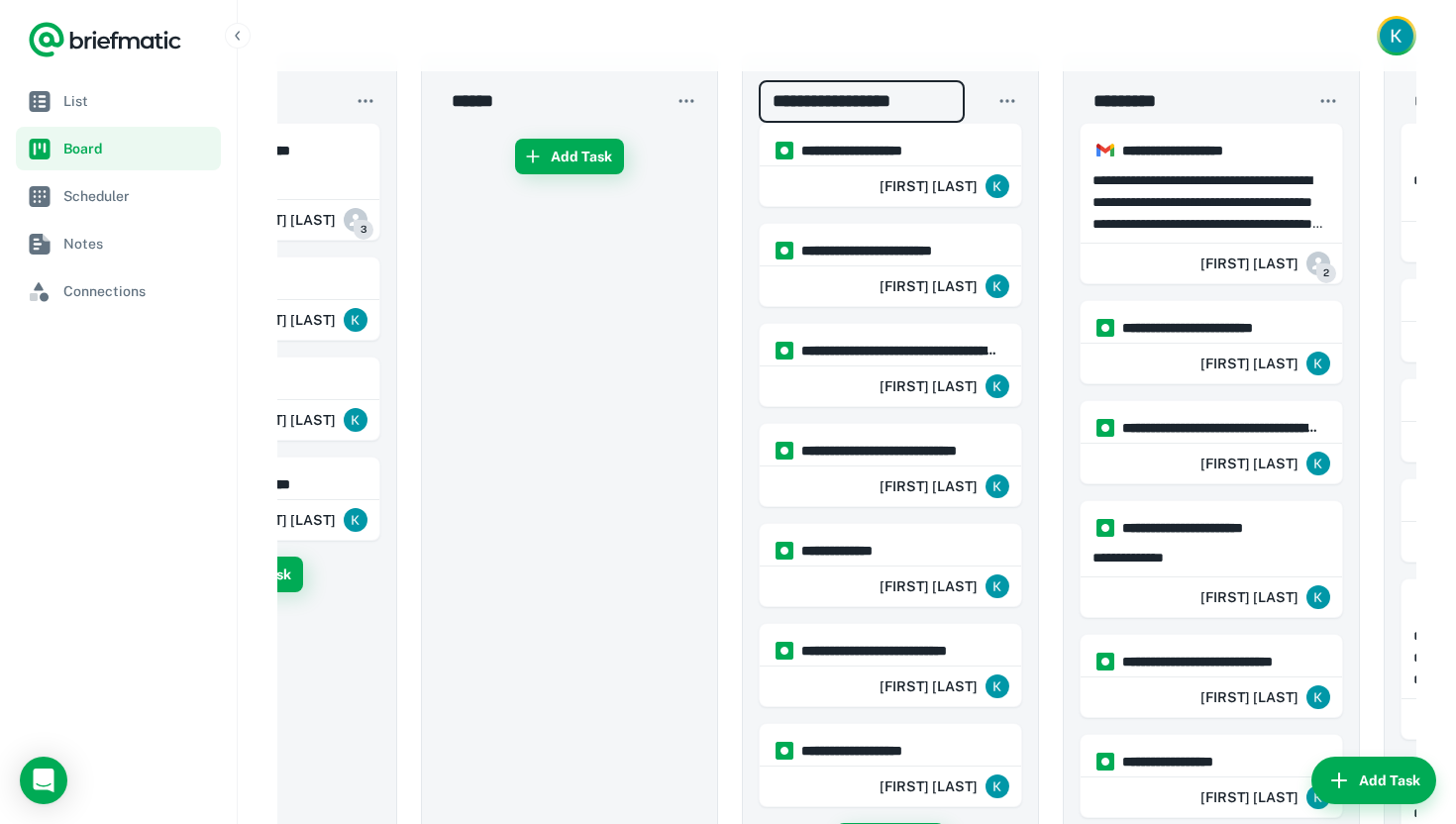 click on "**********" at bounding box center [862, 101] 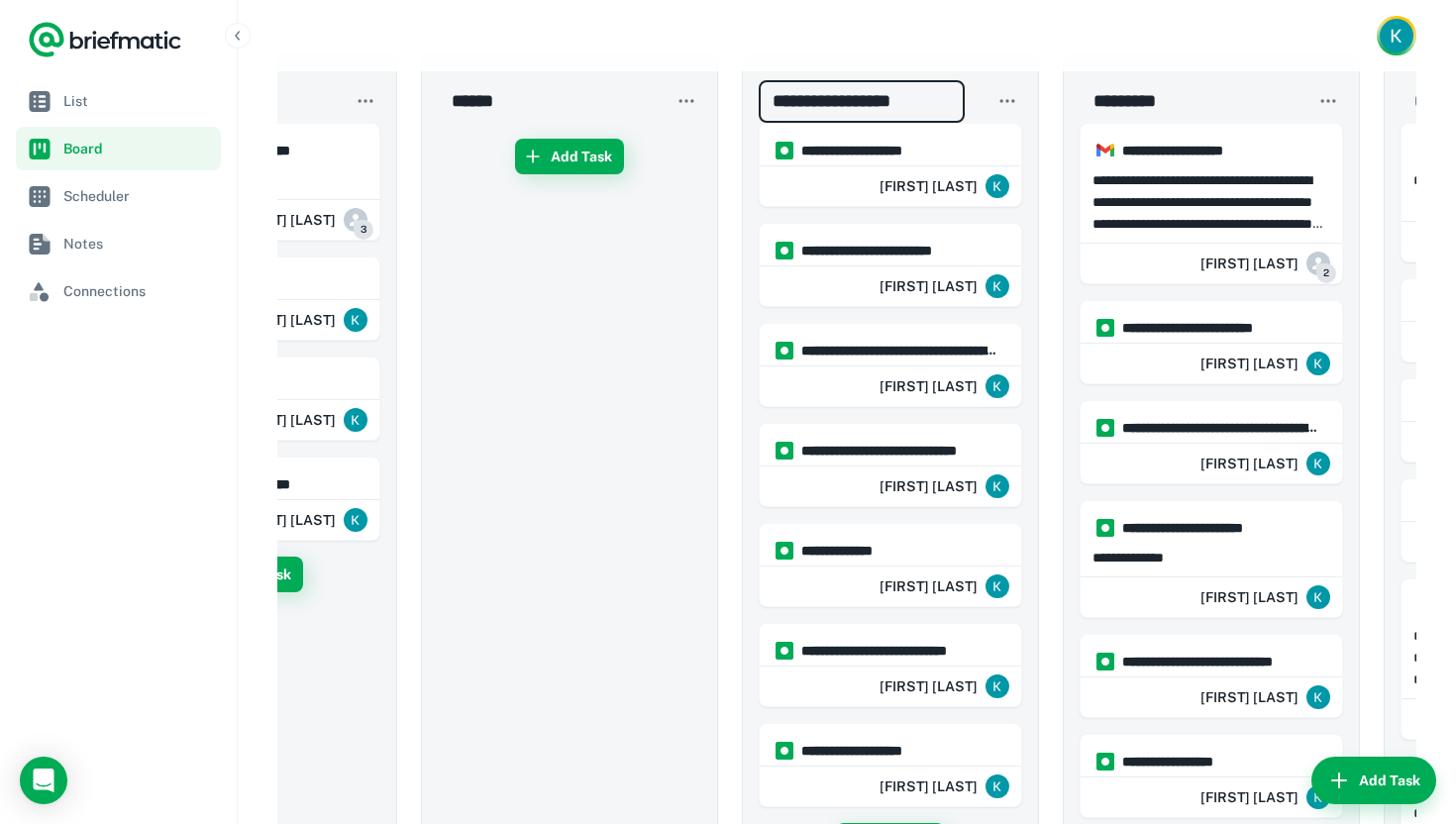 click at bounding box center [847, 36] 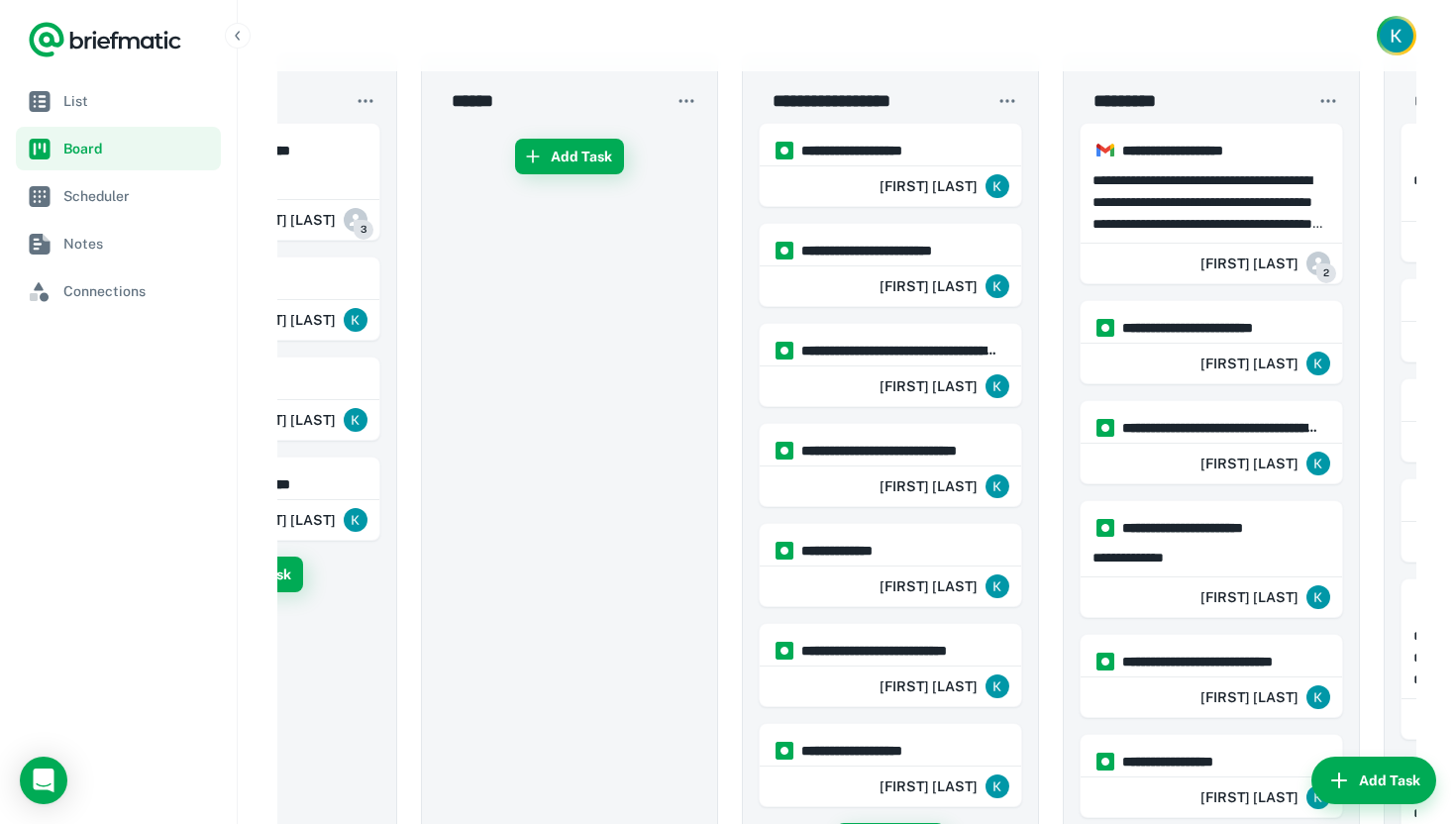 click at bounding box center [847, 36] 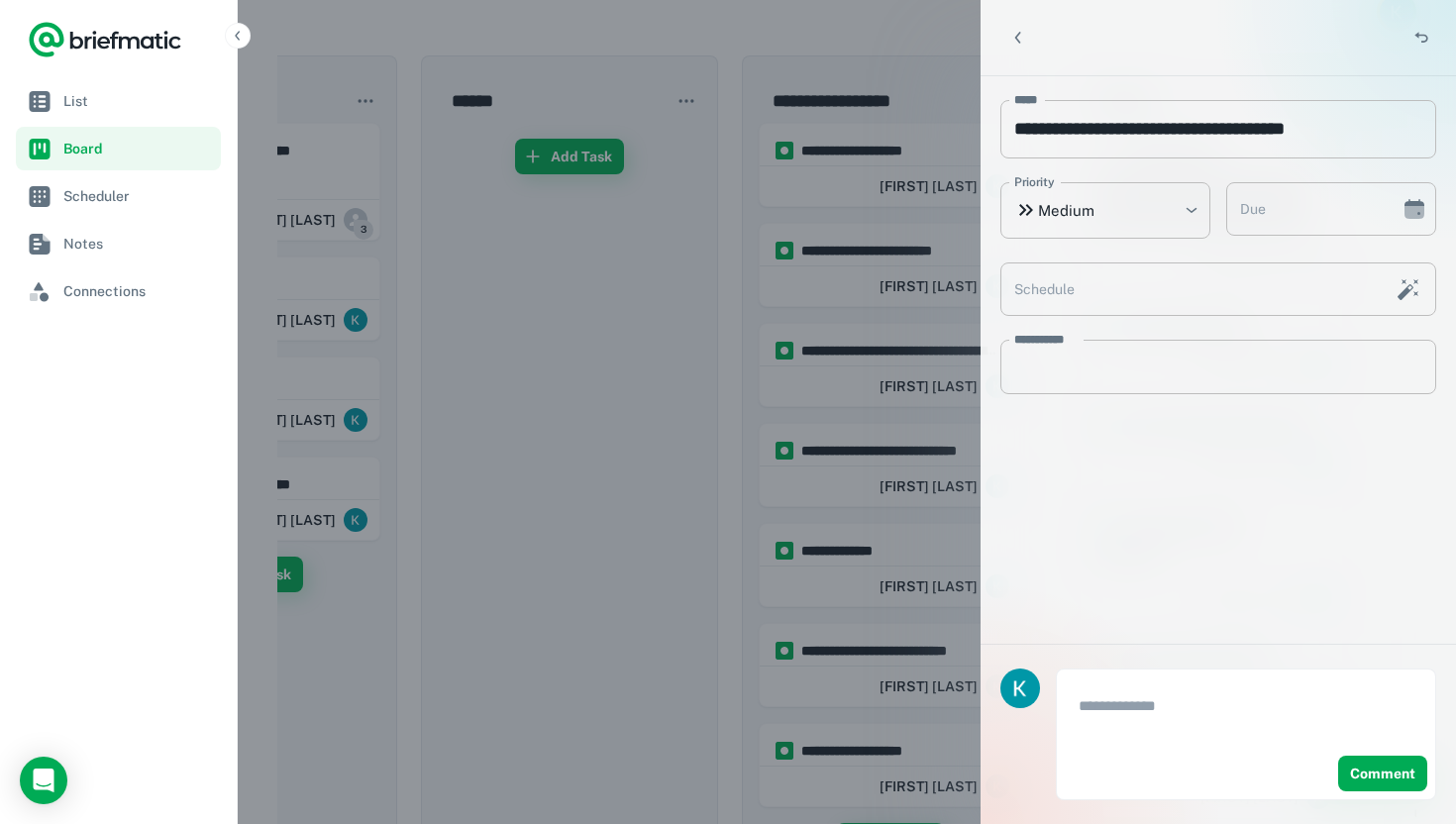 scroll, scrollTop: 0, scrollLeft: 0, axis: both 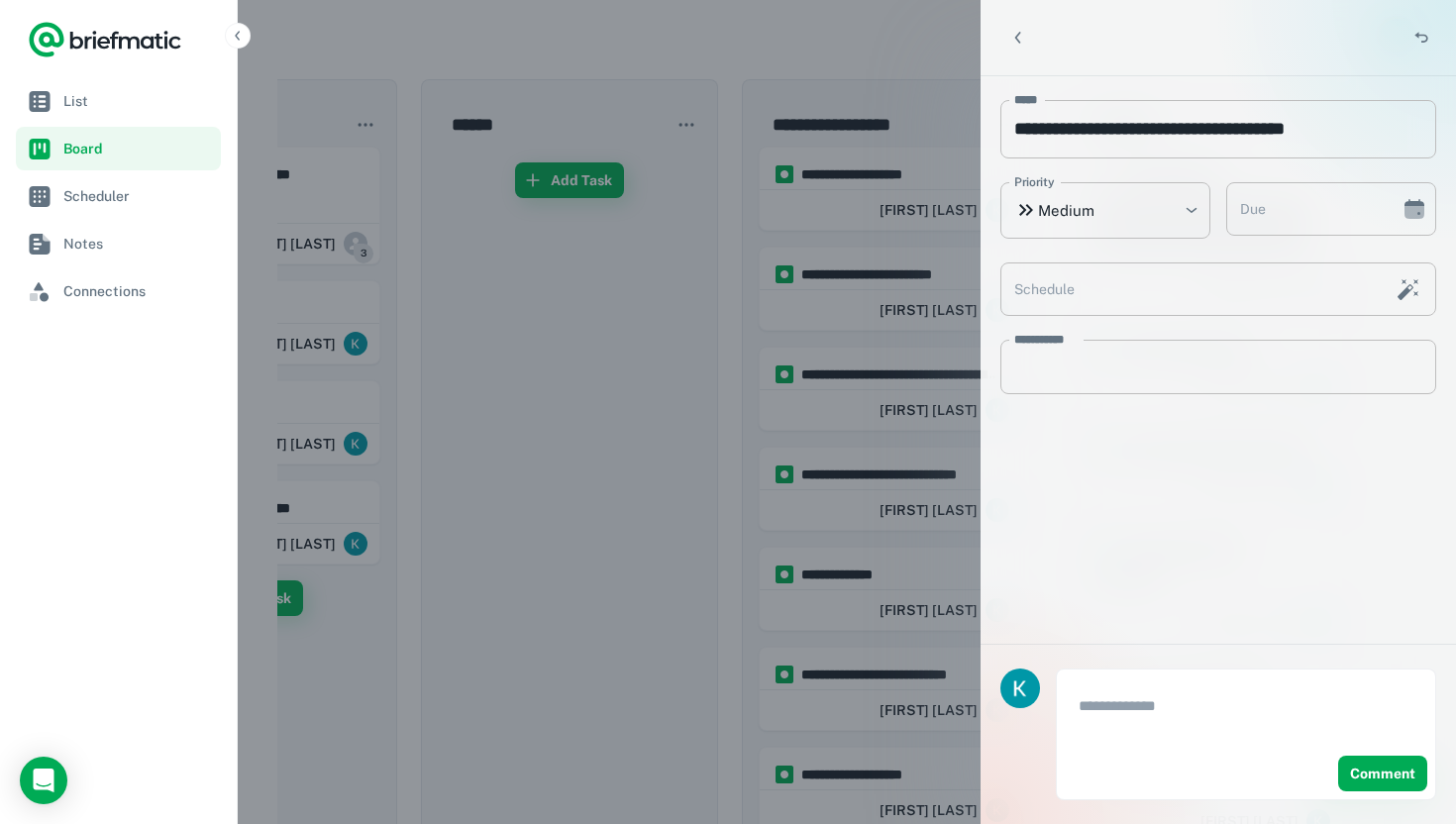 click at bounding box center [728, 412] 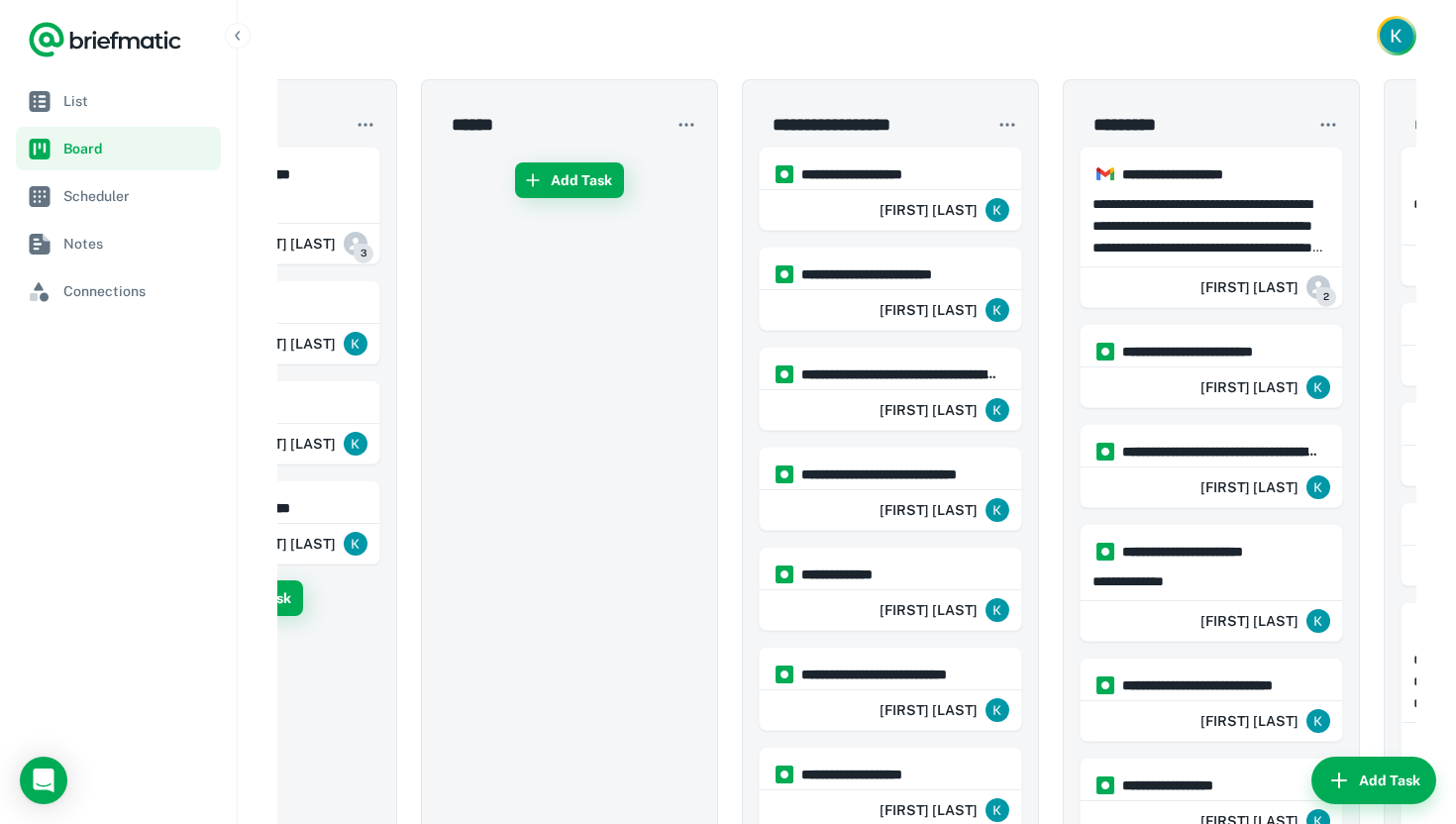 scroll, scrollTop: 24, scrollLeft: 0, axis: vertical 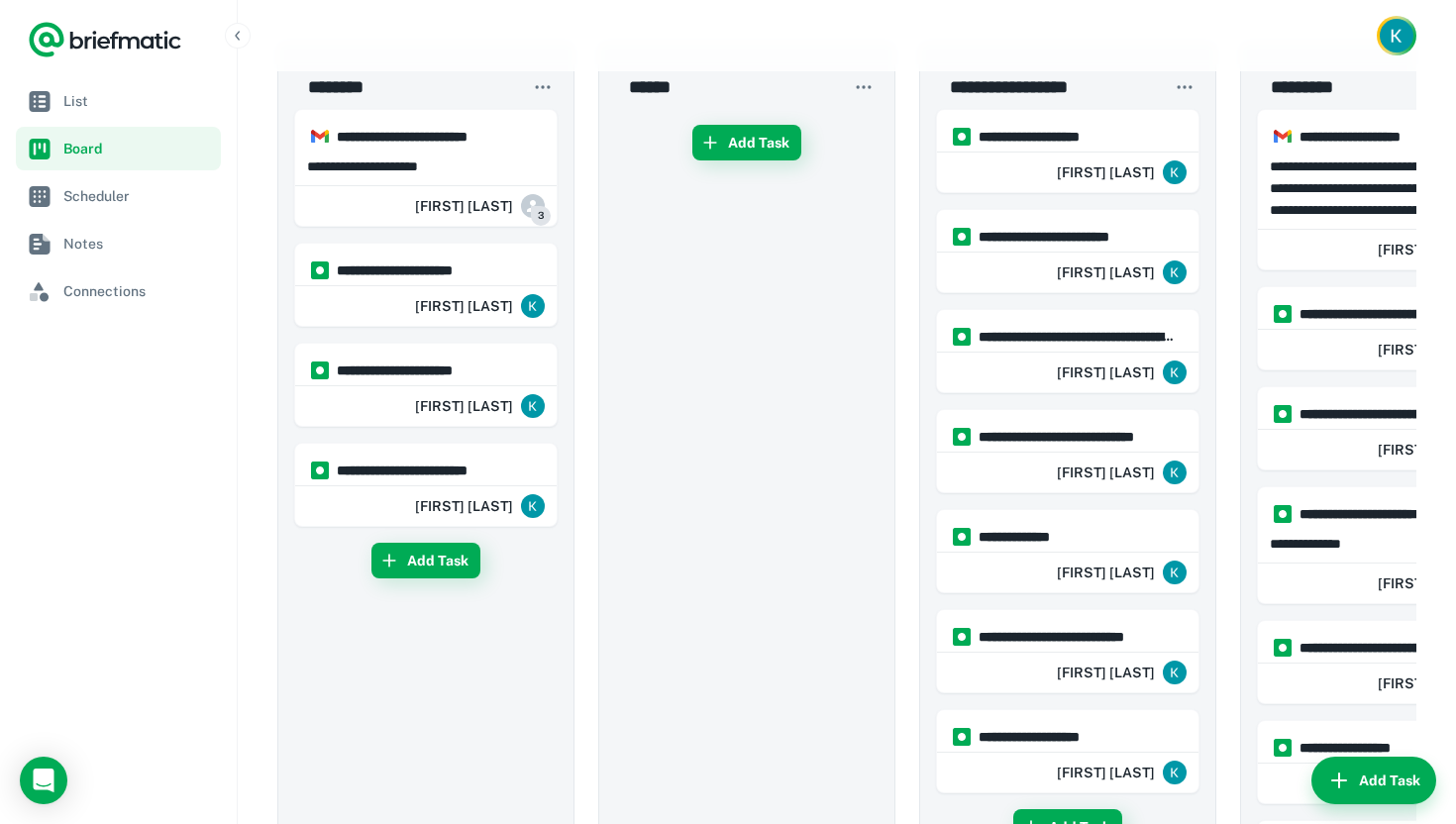 click on "Add Task" at bounding box center (747, 812) 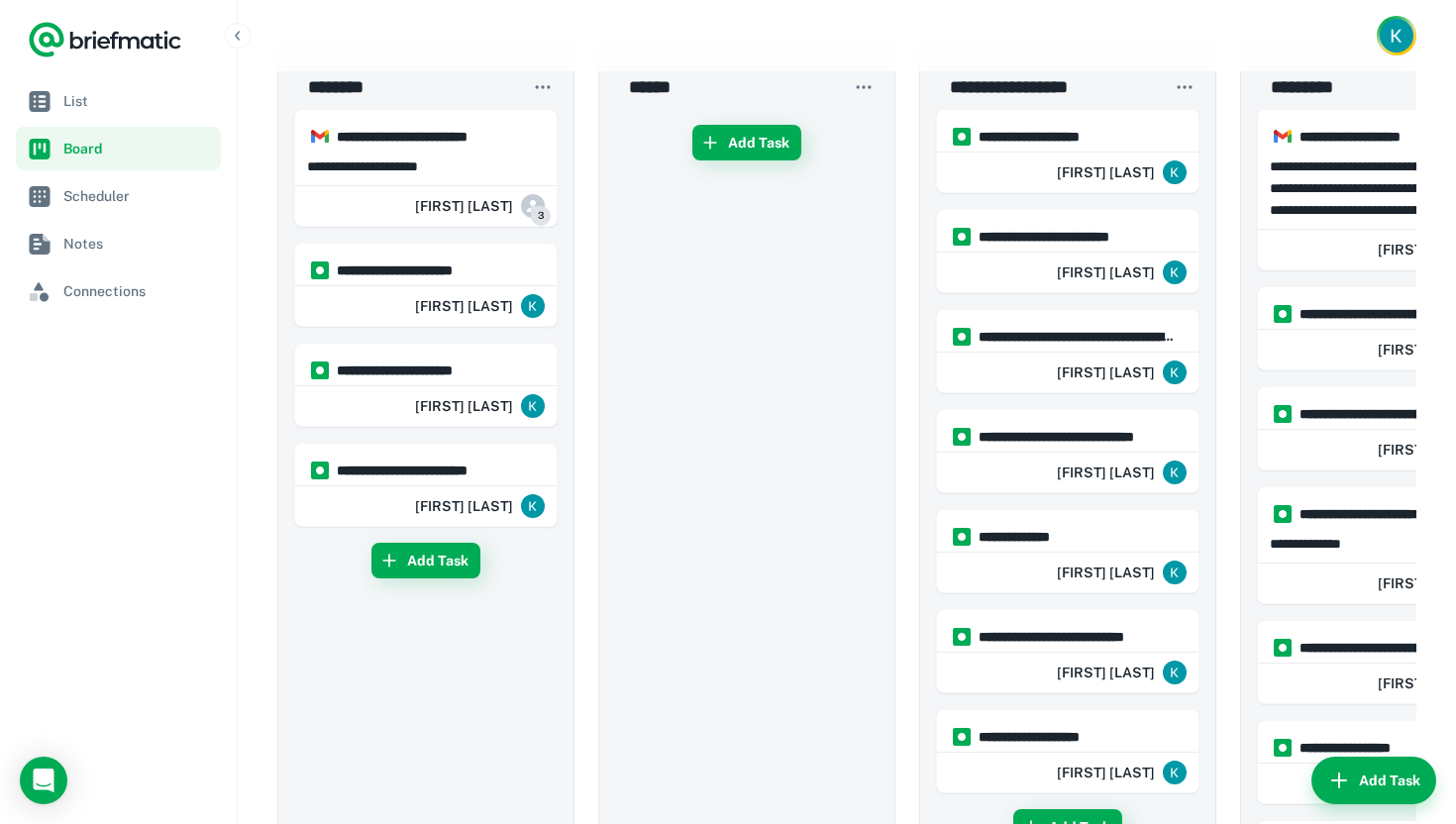 click on "Add Task" at bounding box center [747, 812] 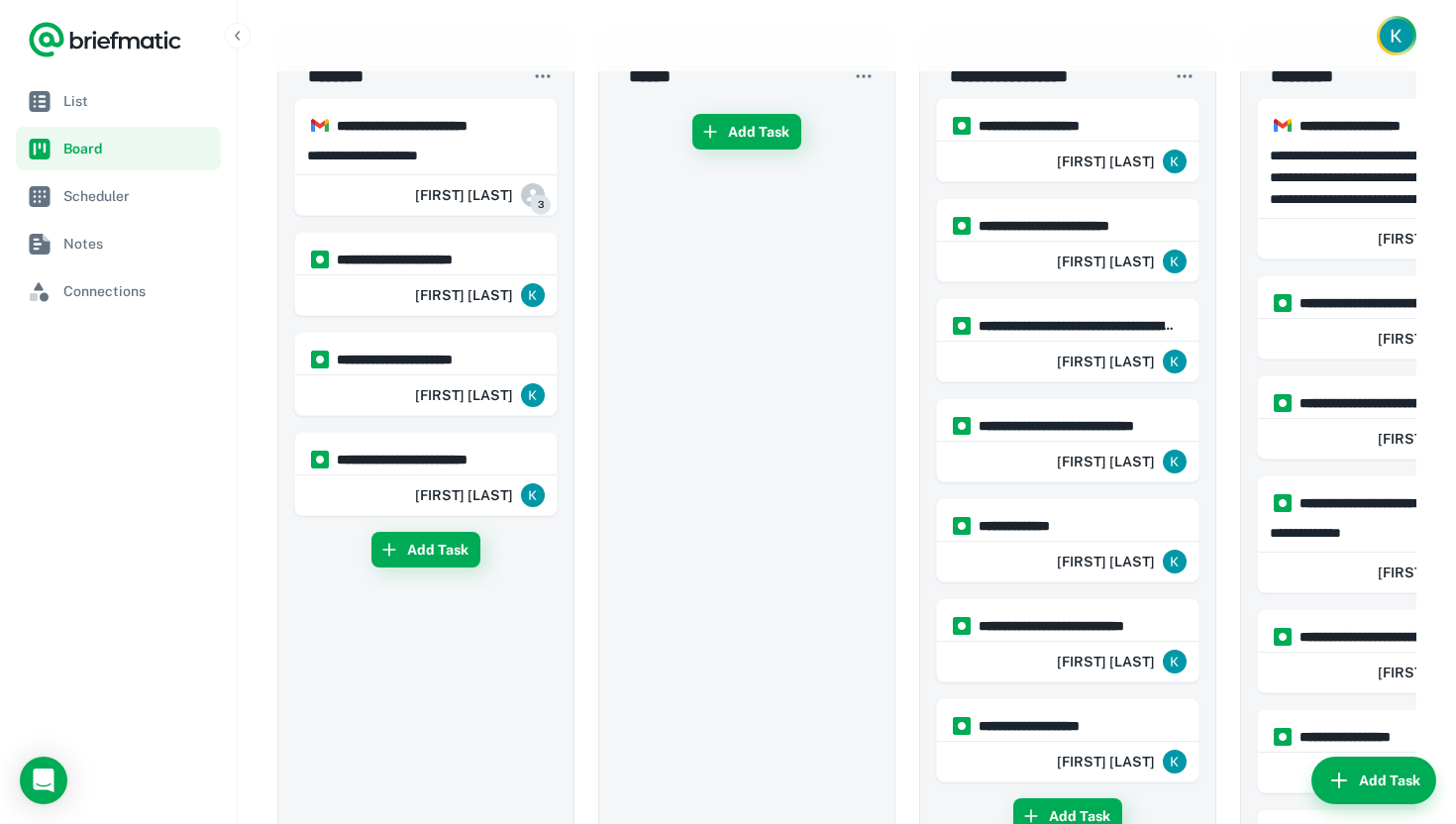 scroll, scrollTop: 0, scrollLeft: 0, axis: both 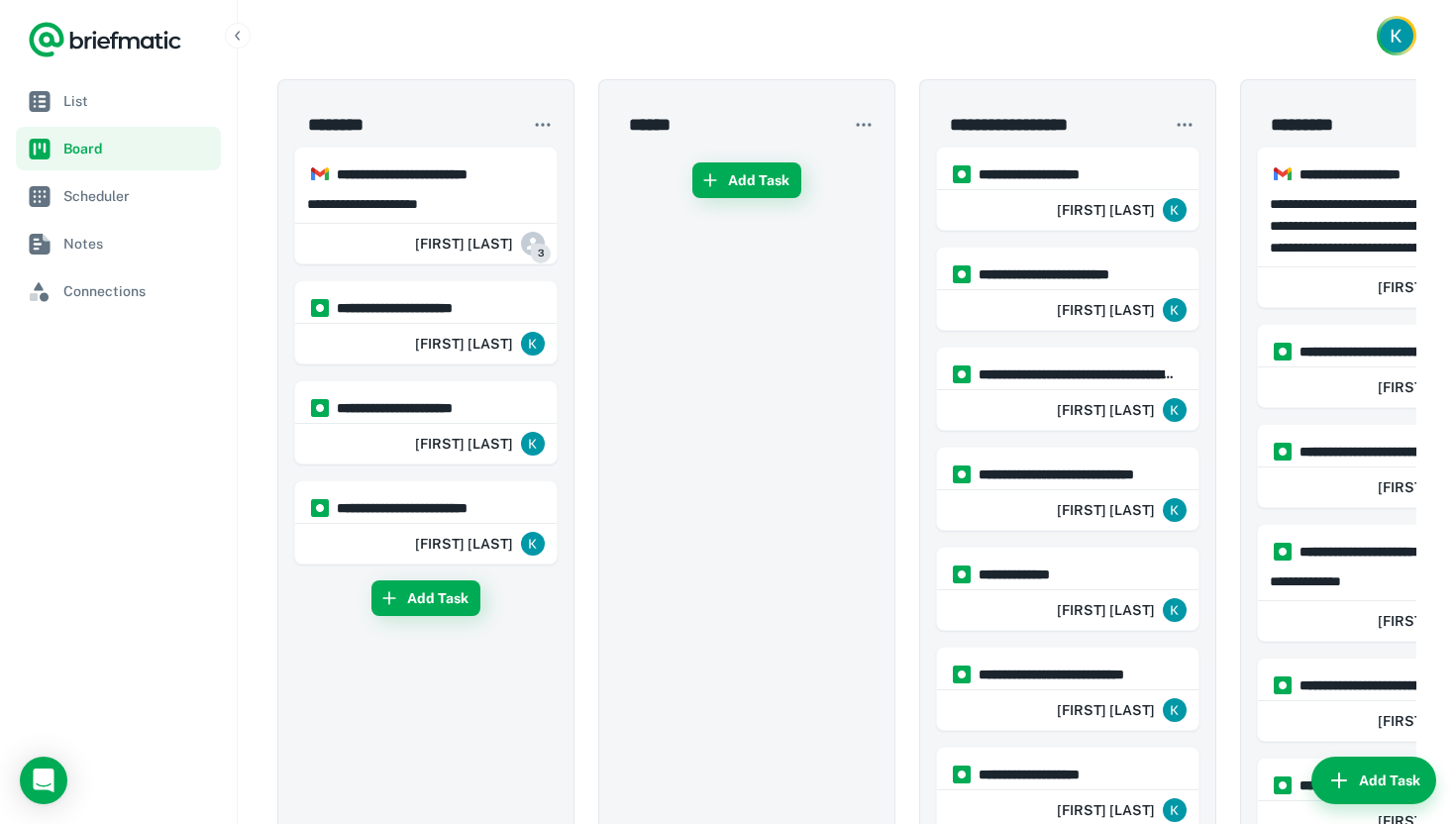 click at bounding box center [847, 36] 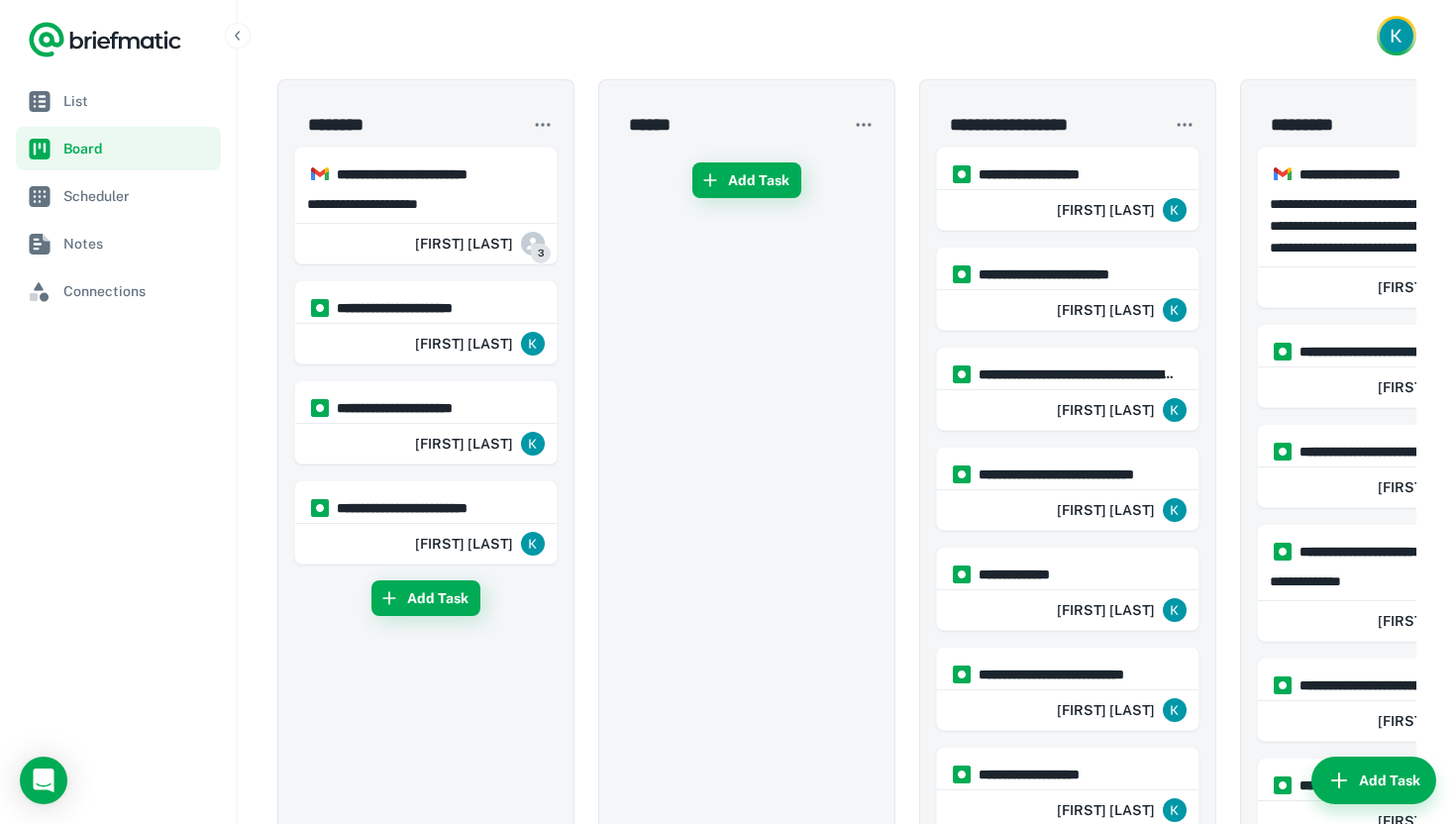 click on "****** ​" at bounding box center [426, 113] 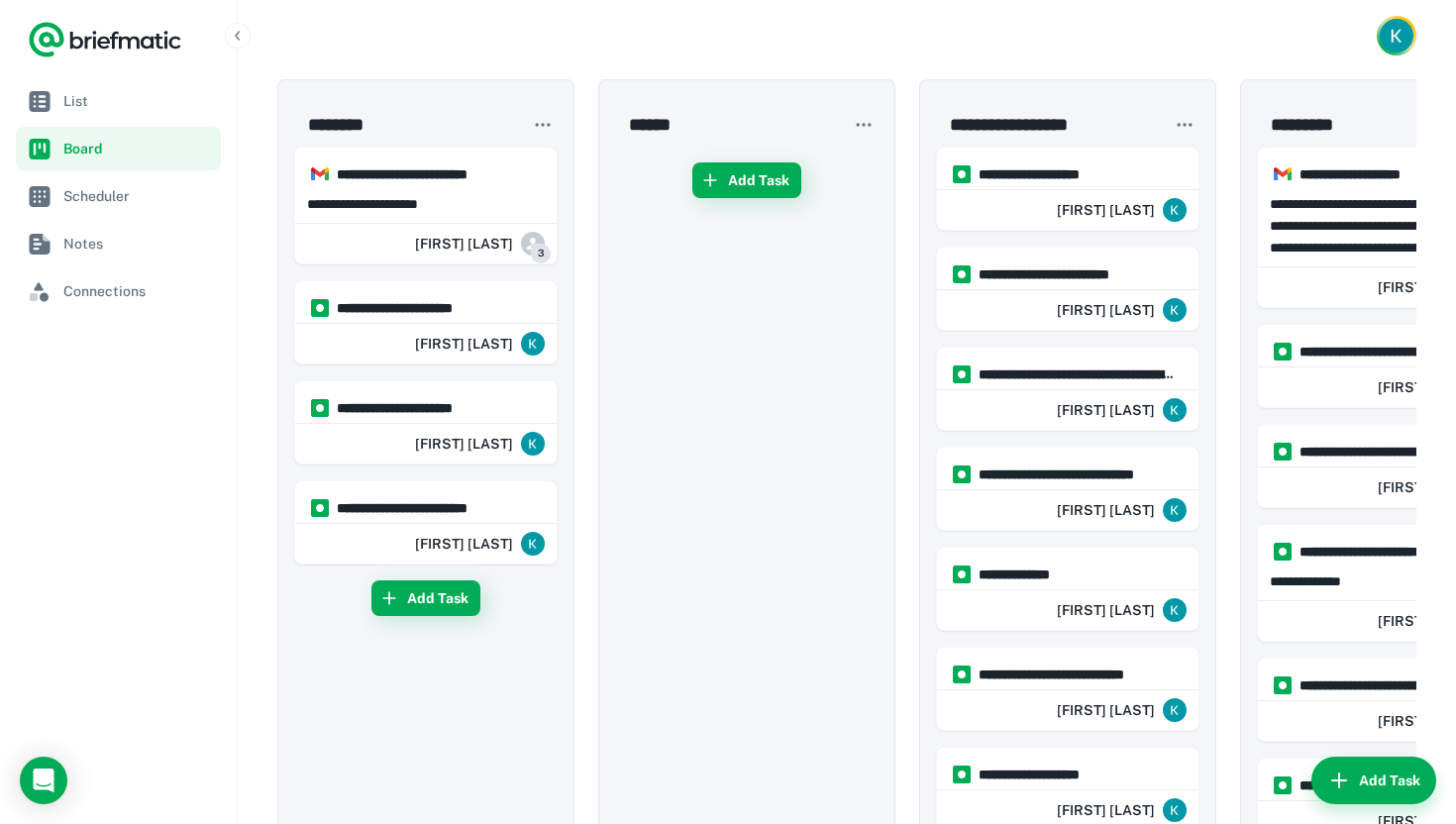 click at bounding box center [847, 36] 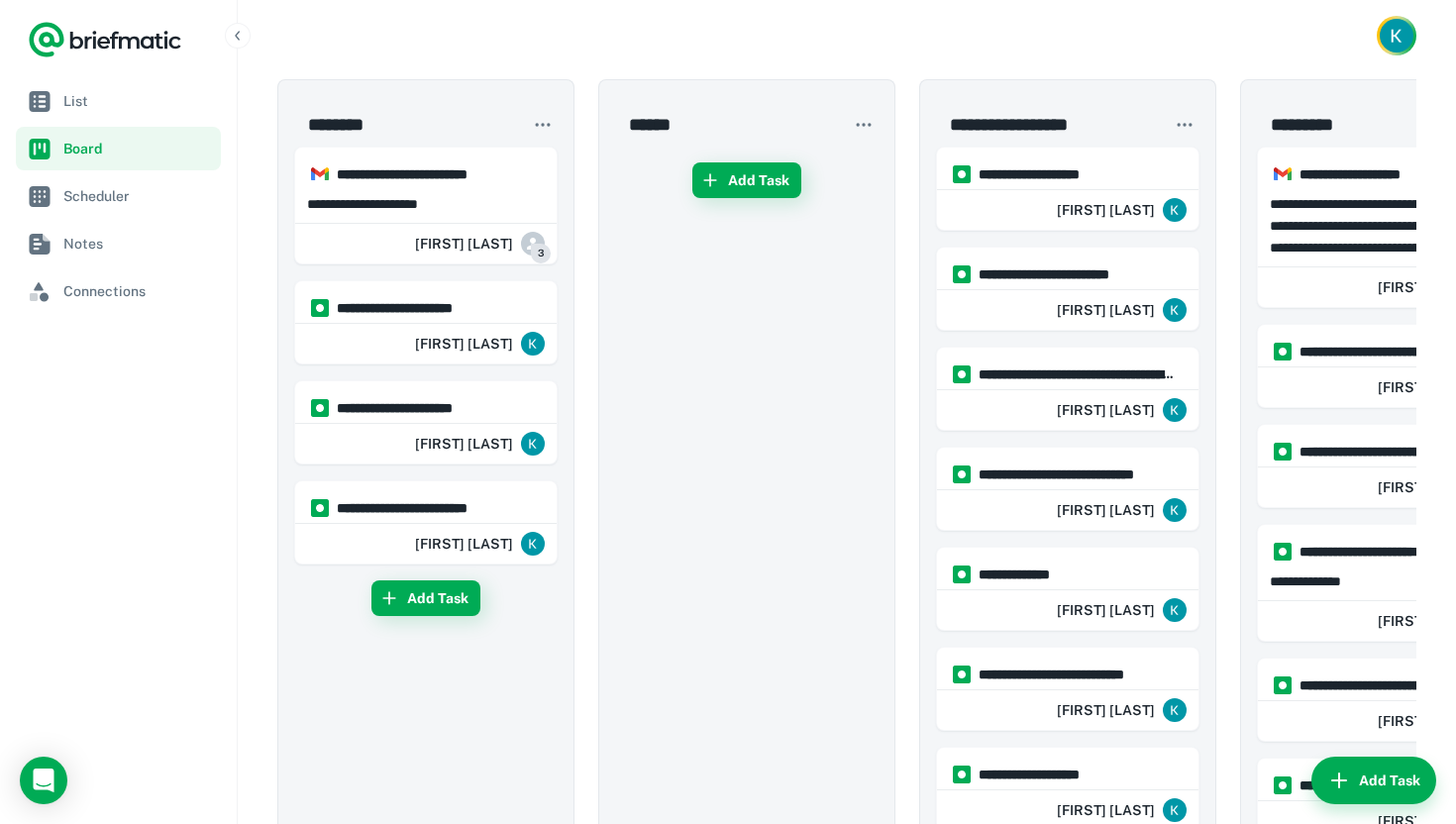 click at bounding box center (847, 36) 